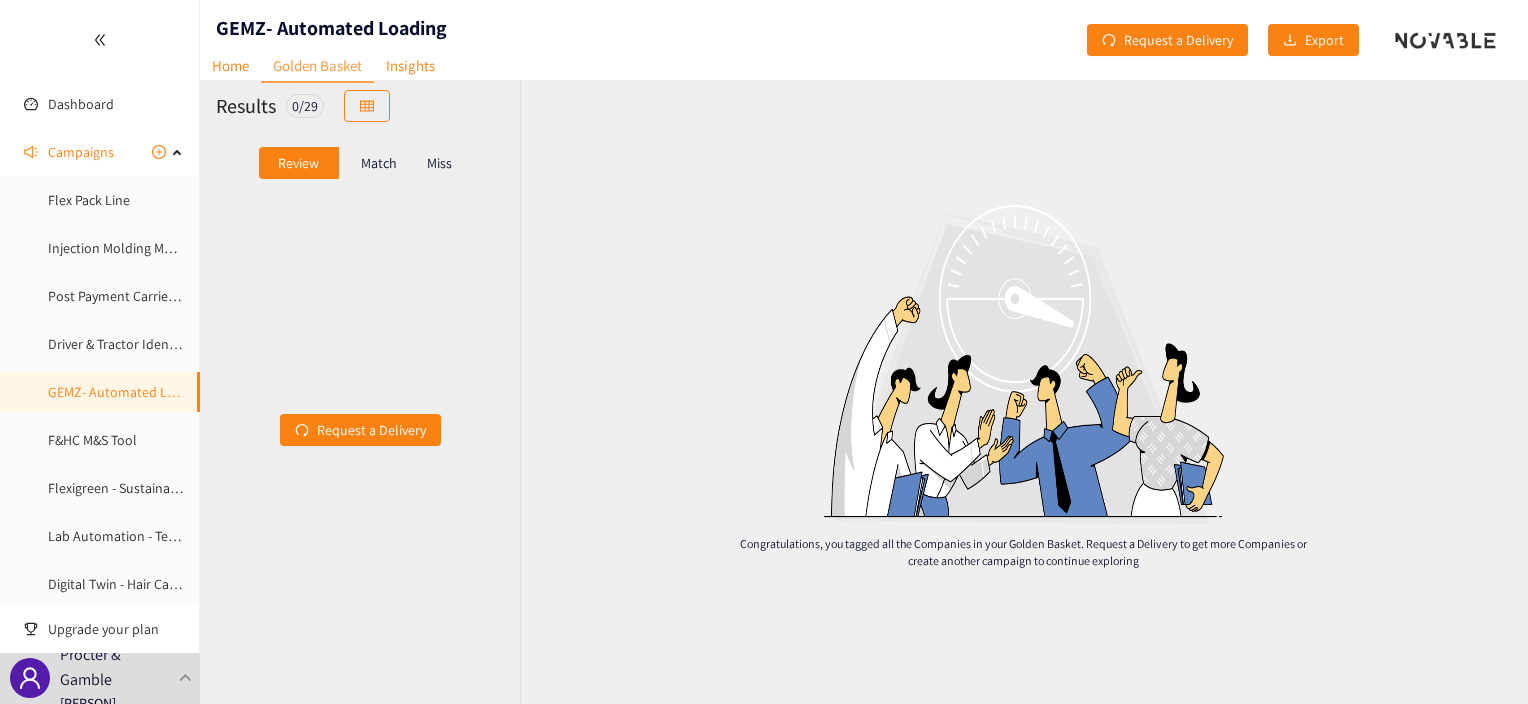 scroll, scrollTop: 0, scrollLeft: 0, axis: both 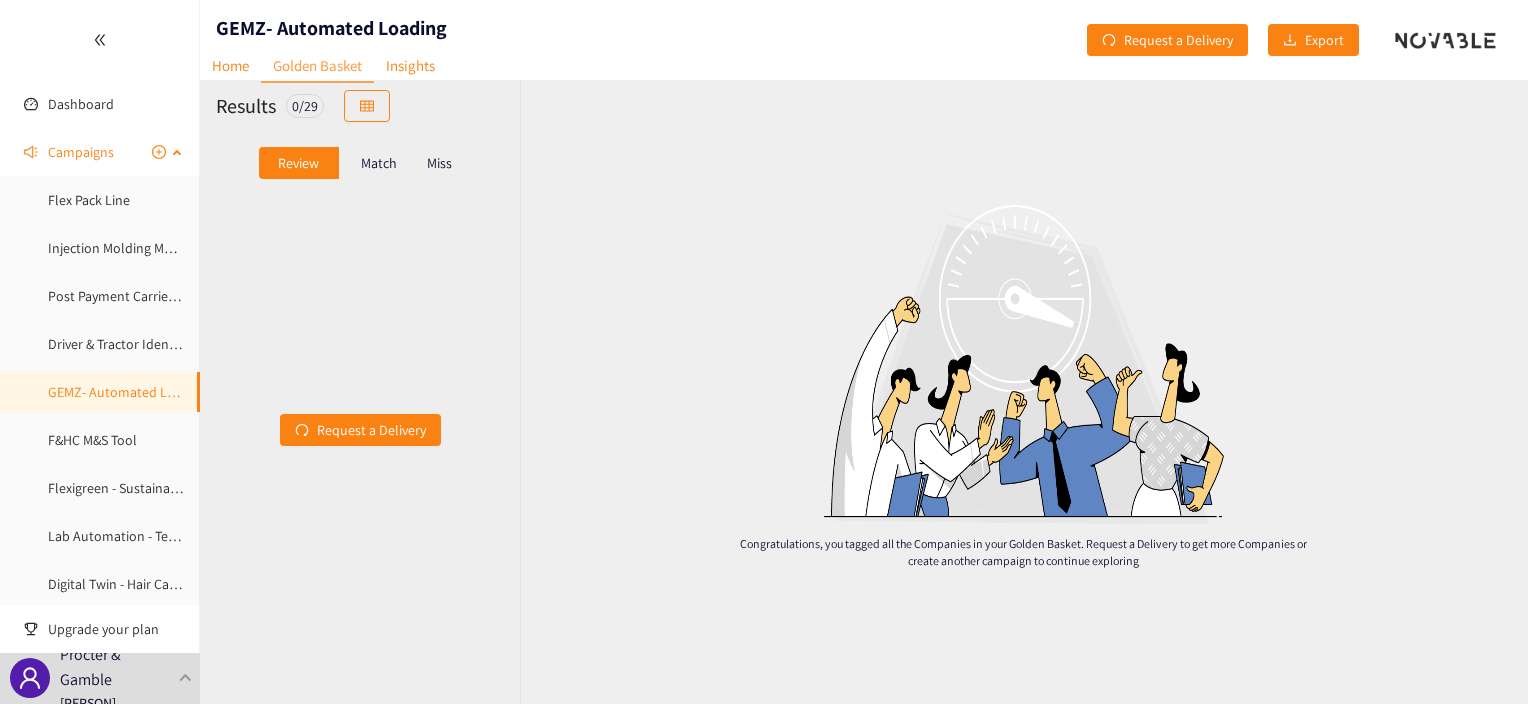 click on "GEMZ- Automated Loading" at bounding box center [128, 392] 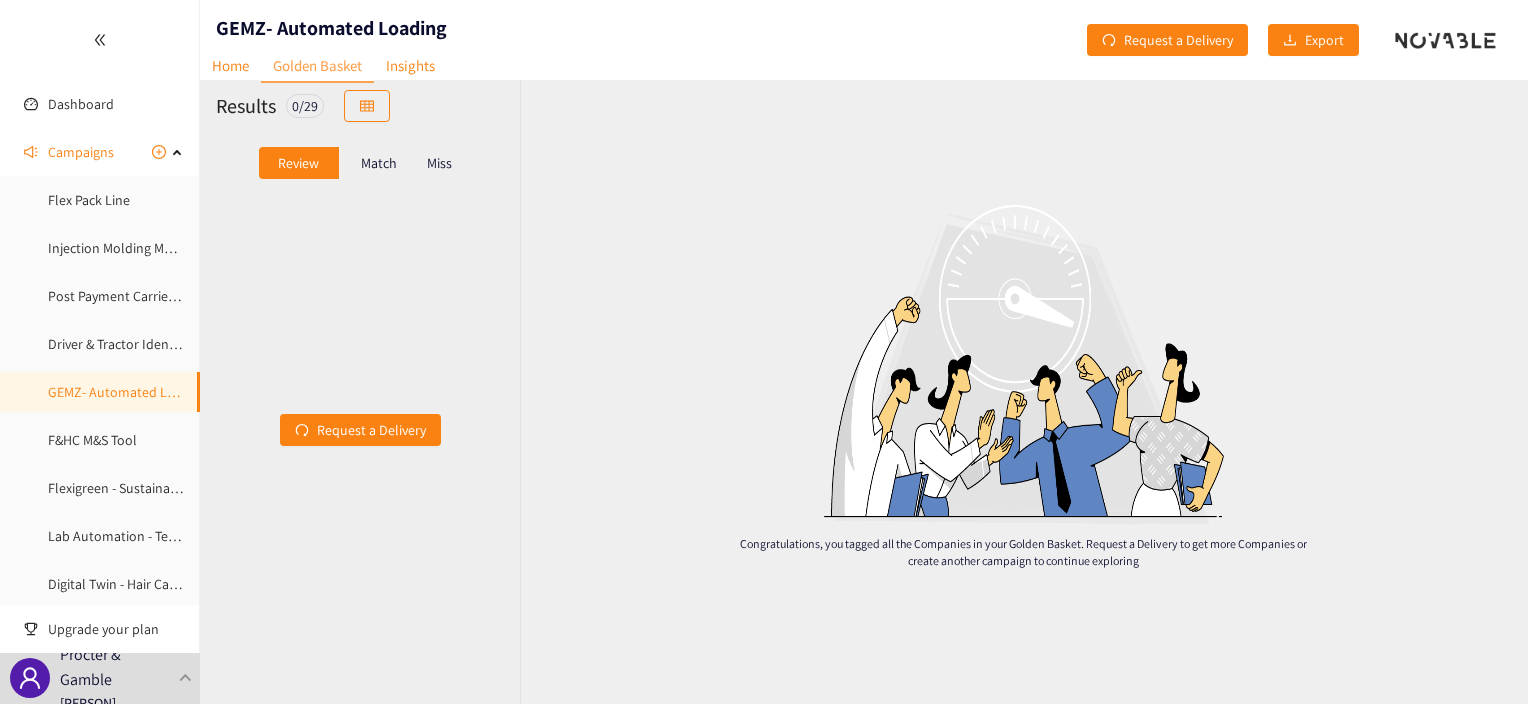 click on "Review" at bounding box center [298, 163] 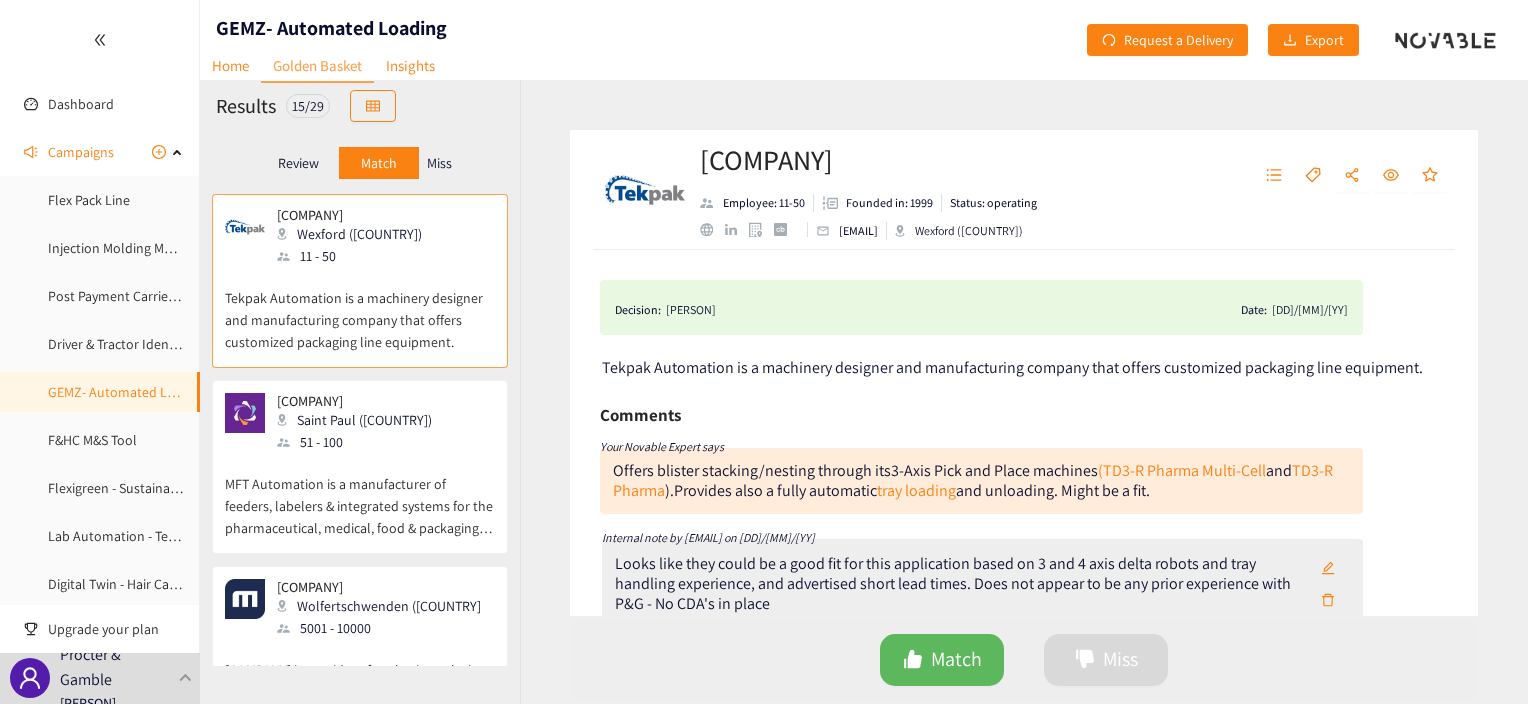 click on "[COMPANY] [CITY] (IRL)     [NUMBER] - [NUMBER]" at bounding box center (360, 237) 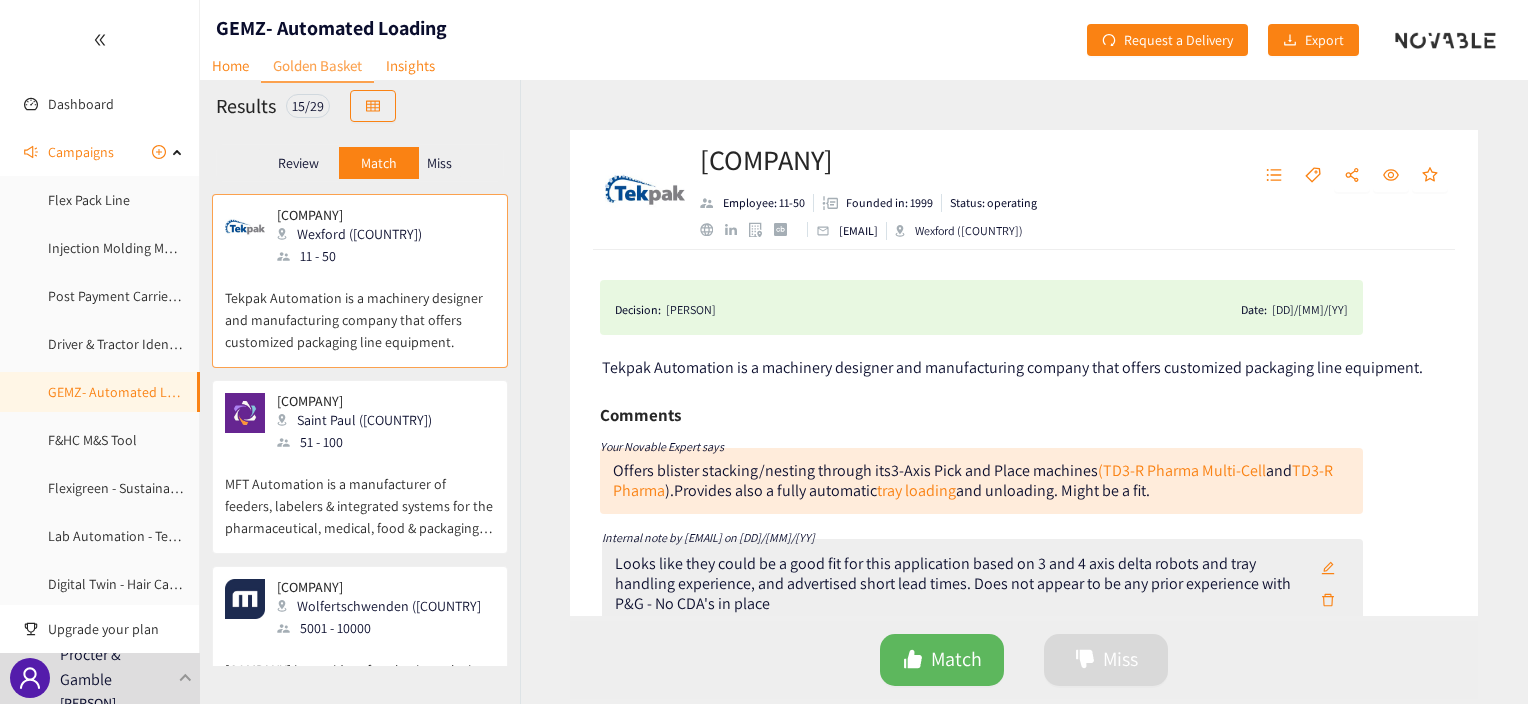 click on "51 - 100" at bounding box center (360, 442) 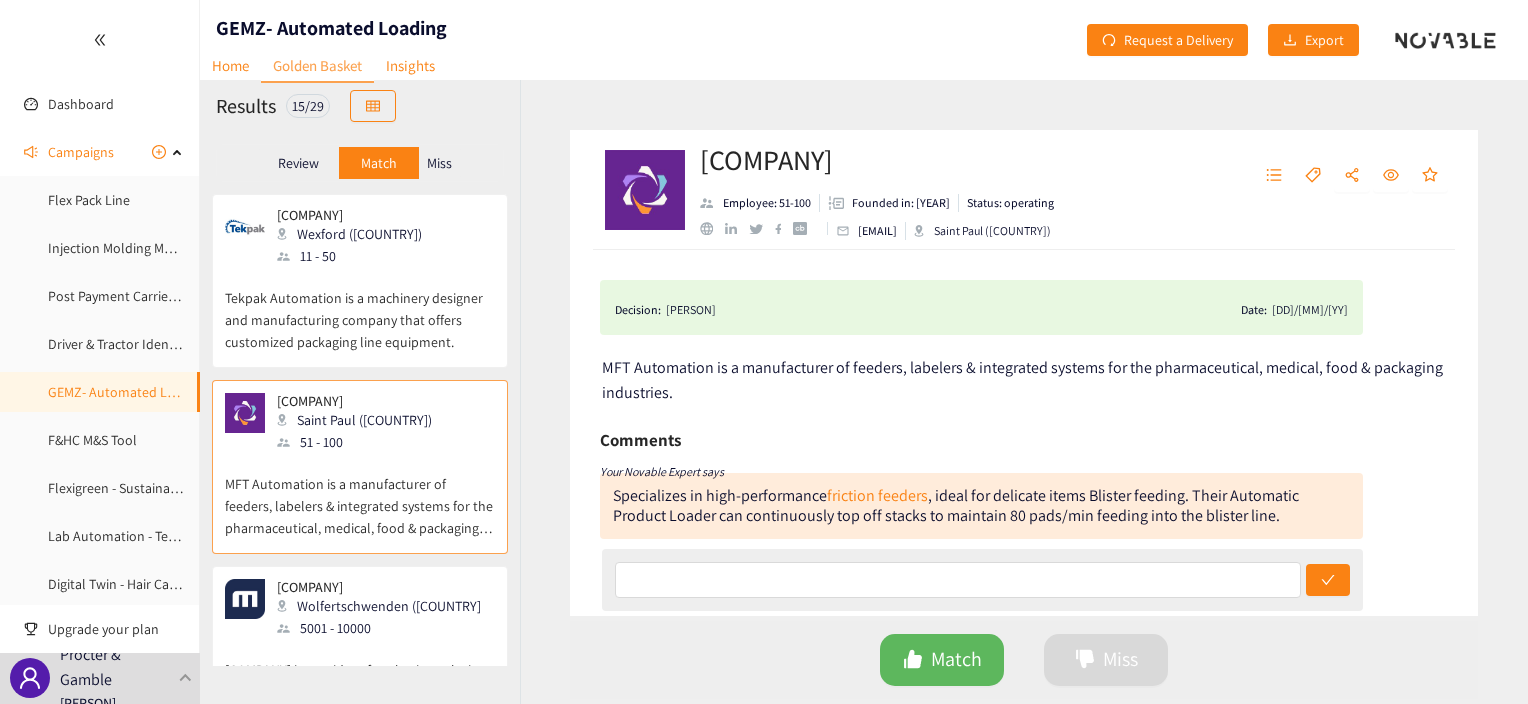 click on "Tekpak Automation is a machinery designer and manufacturing company that offers customized packaging line equipment." at bounding box center (360, 310) 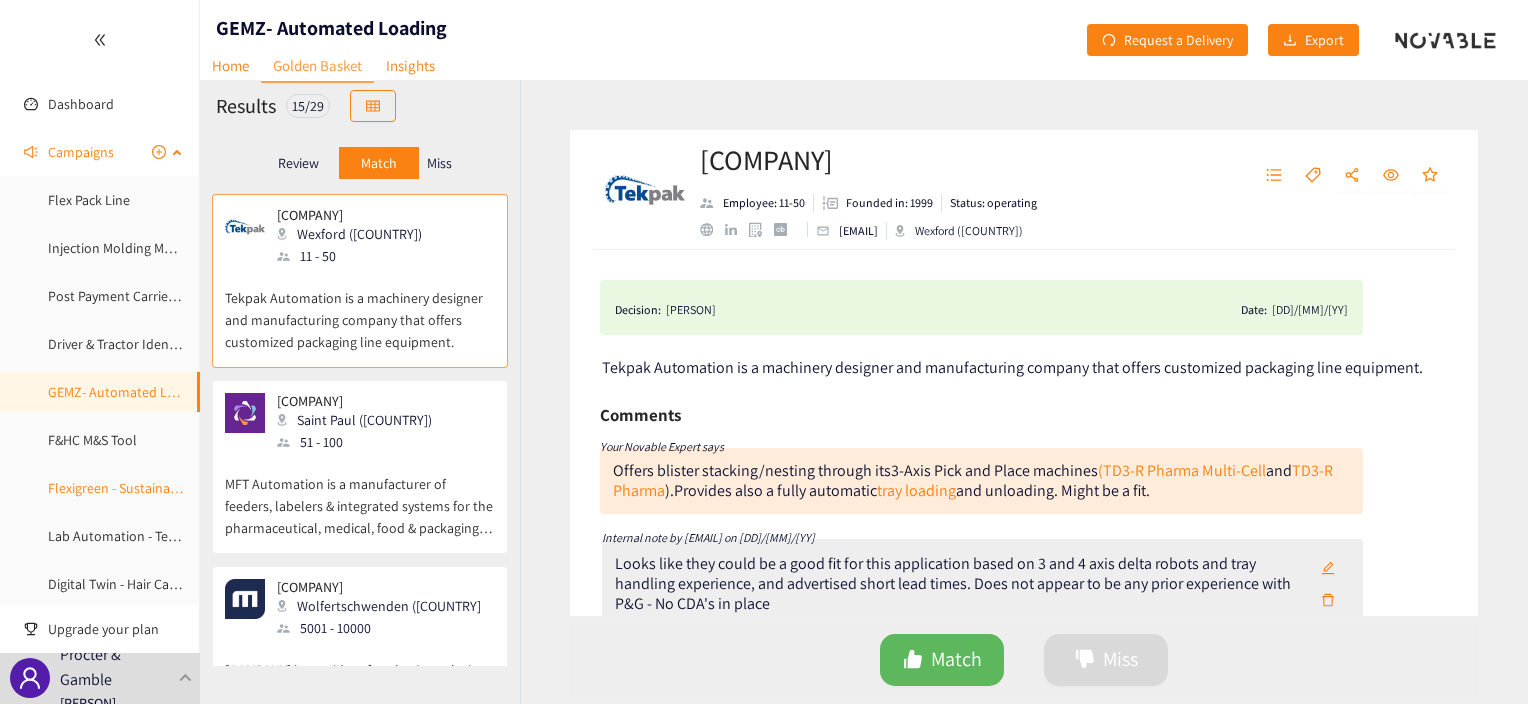 click on "Flexigreen - Sustainable Packaging" at bounding box center [149, 488] 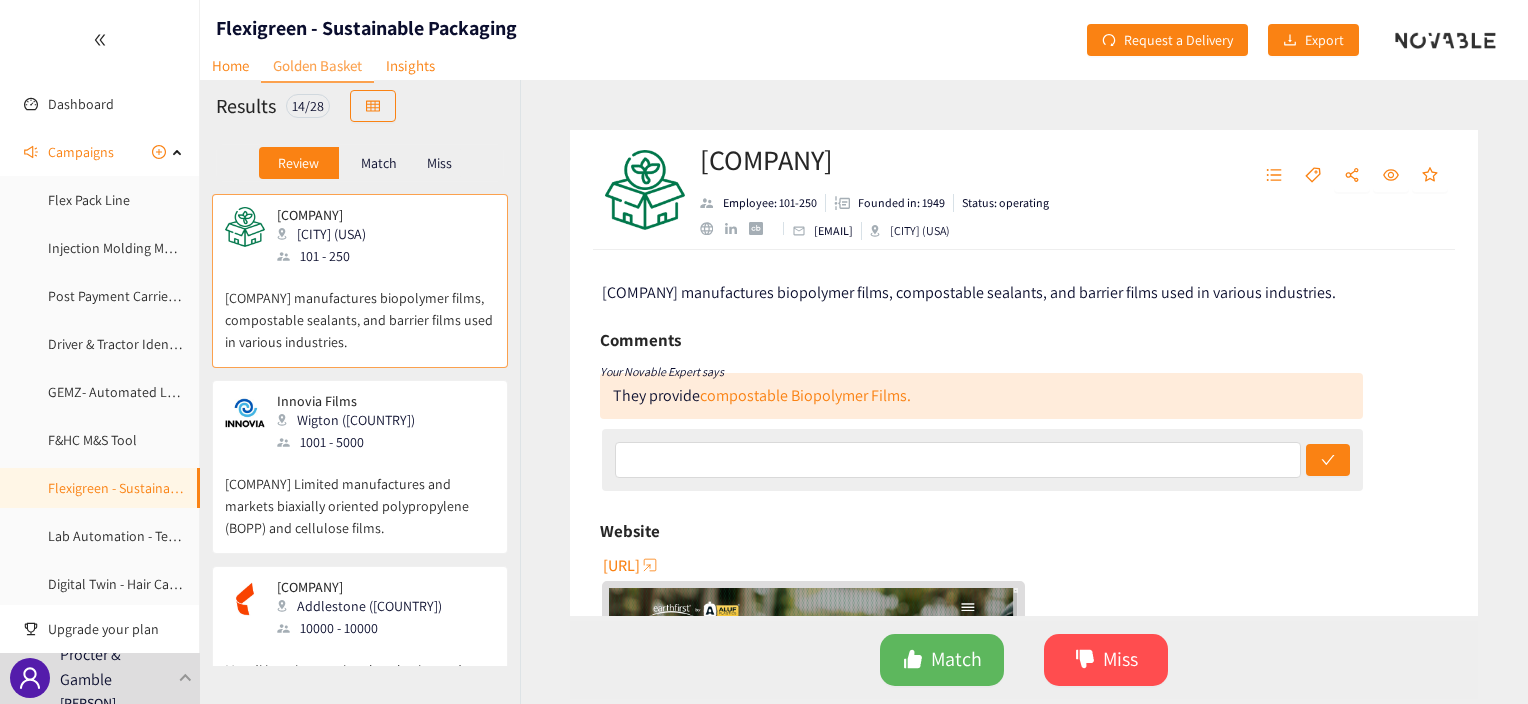 click on "Match" at bounding box center [379, 163] 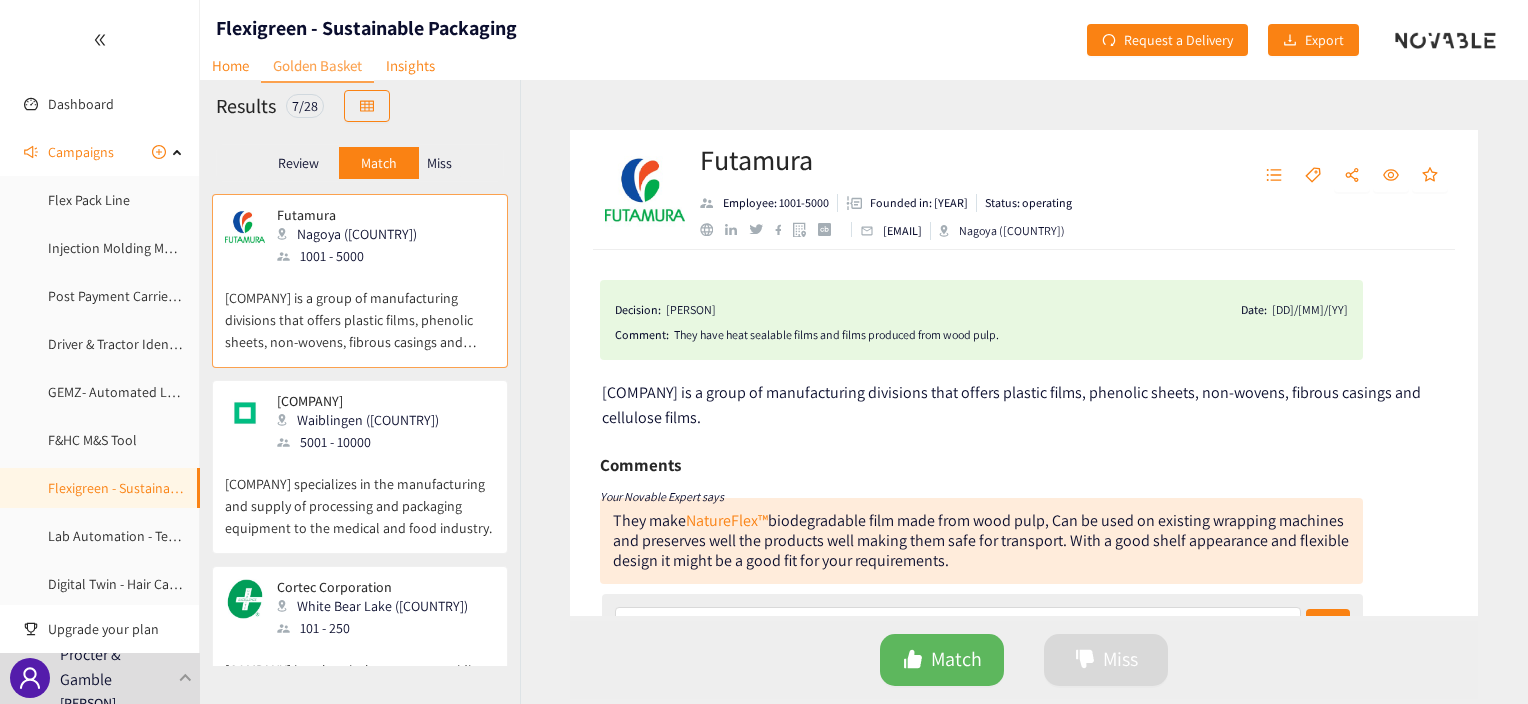 click on "Review" at bounding box center [298, 163] 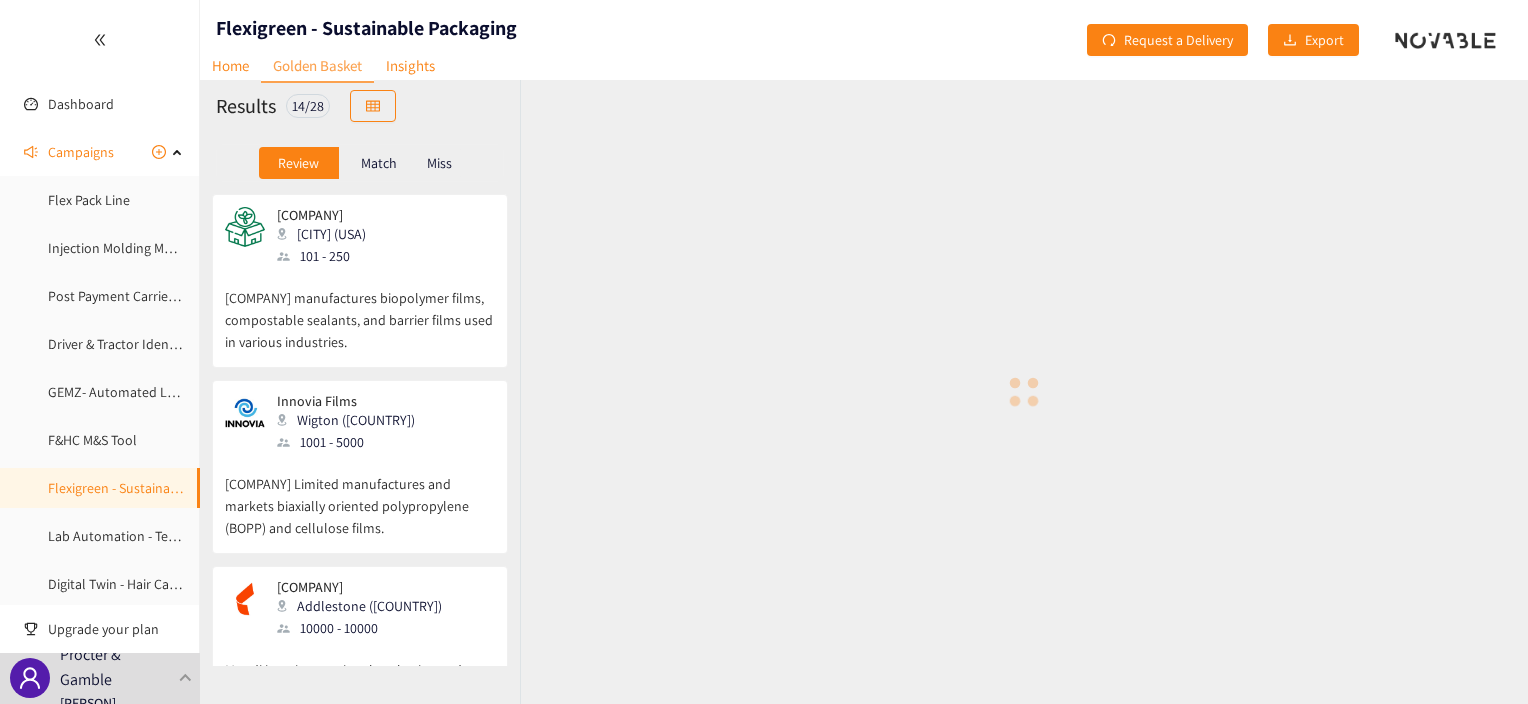 click on "Match" at bounding box center [379, 163] 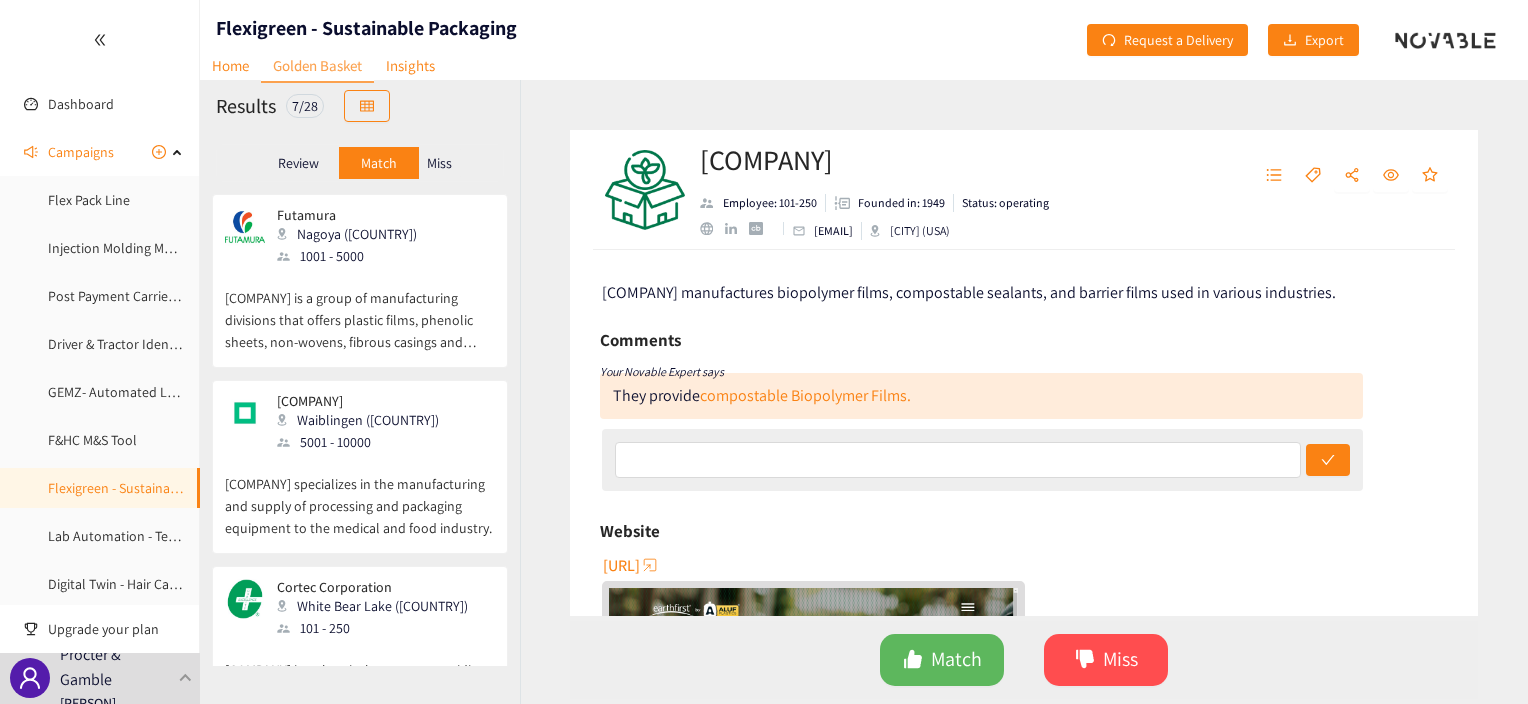 click on "Review" at bounding box center [298, 163] 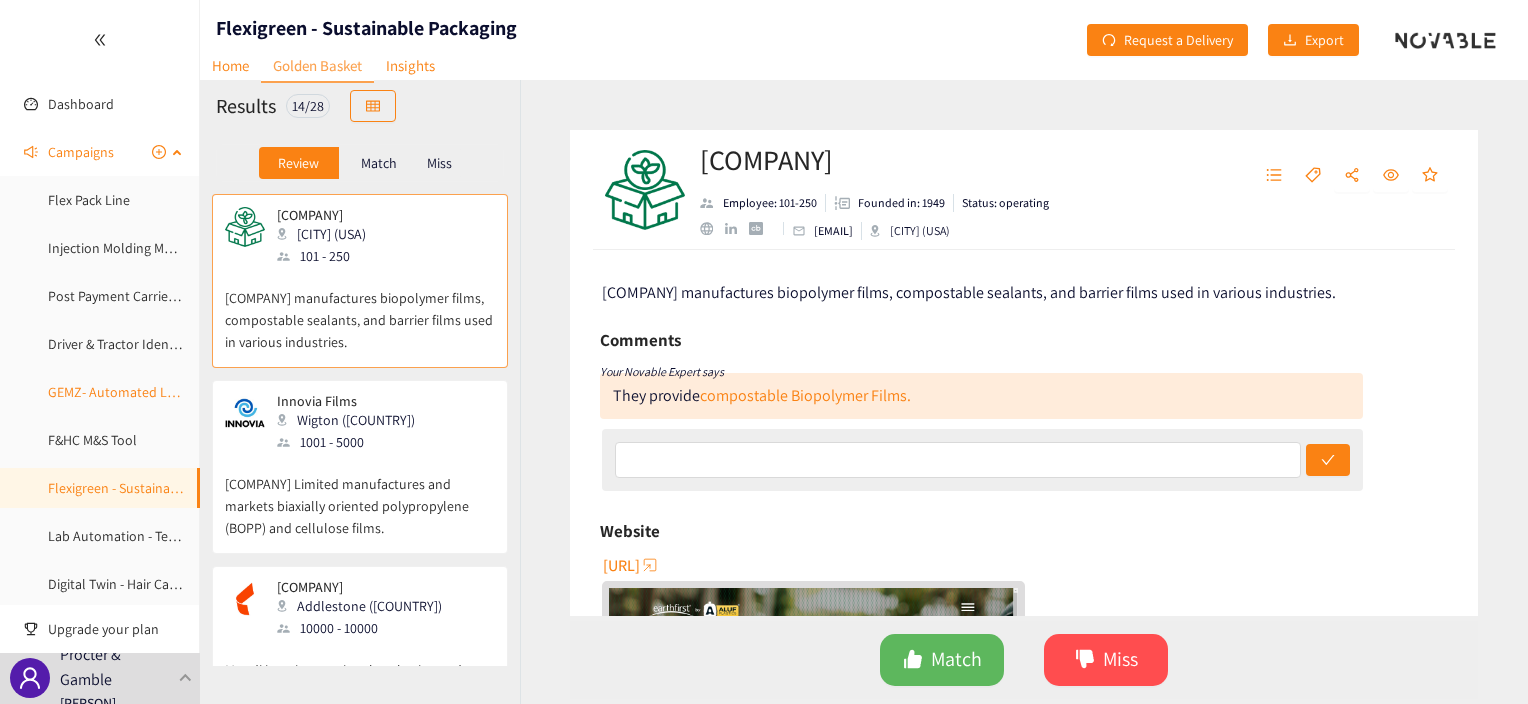 click on "GEMZ- Automated Loading" at bounding box center (128, 392) 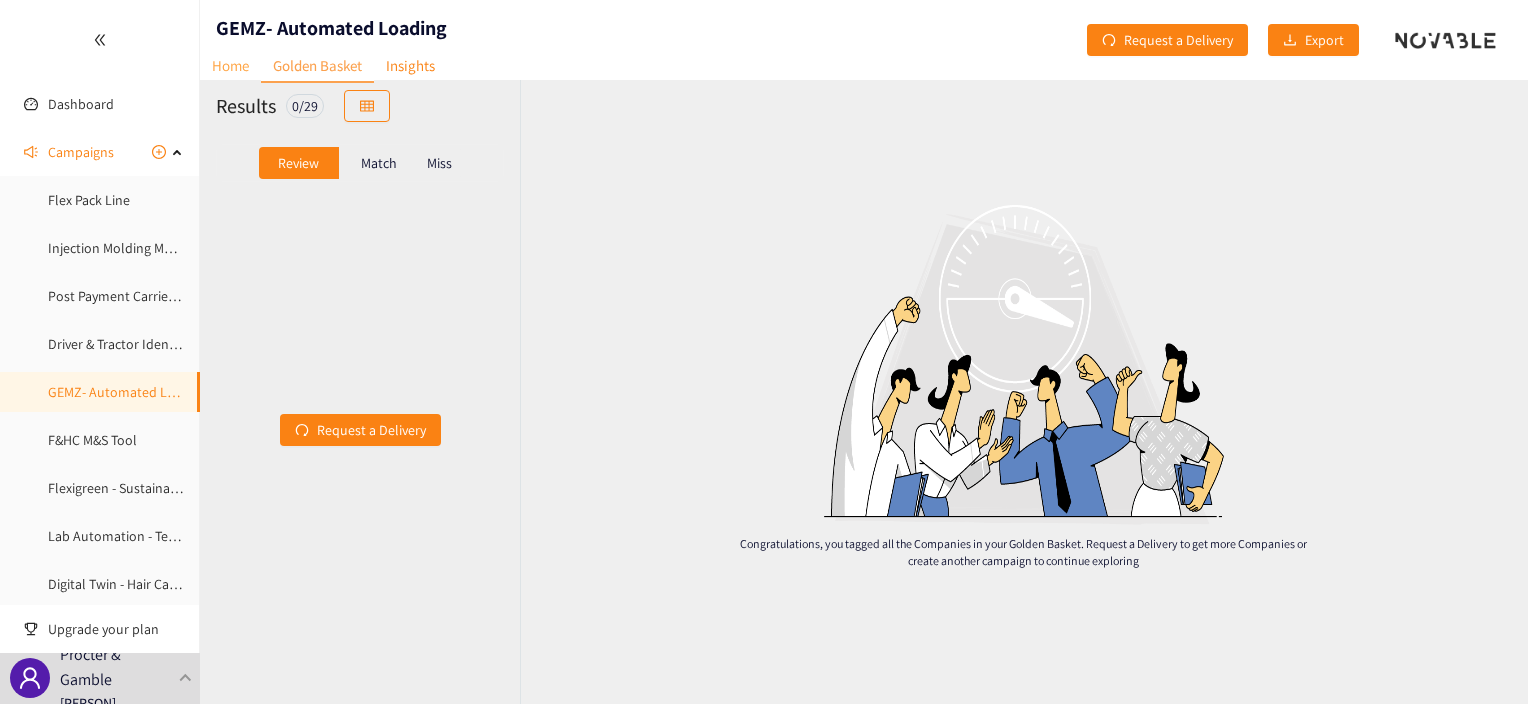 click on "Home" at bounding box center [230, 65] 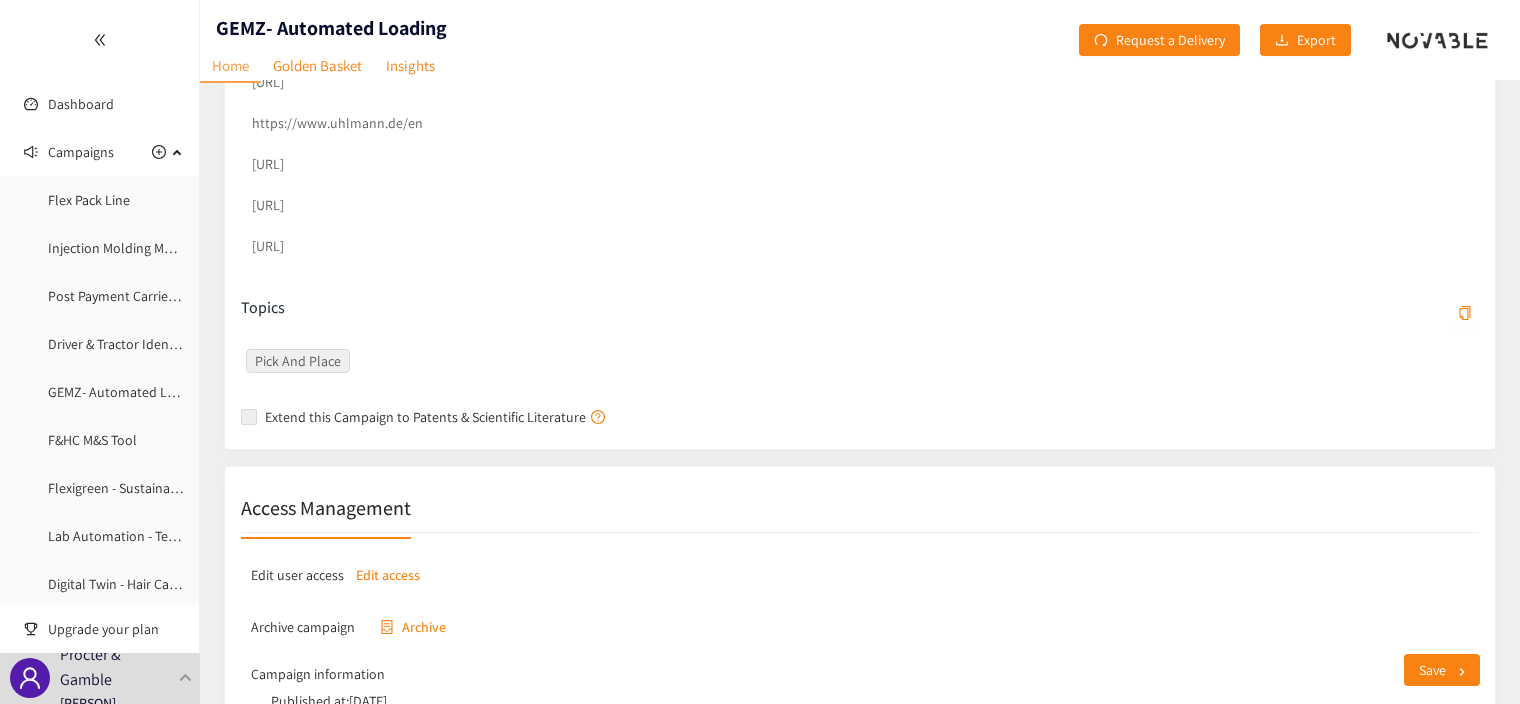 scroll, scrollTop: 580, scrollLeft: 0, axis: vertical 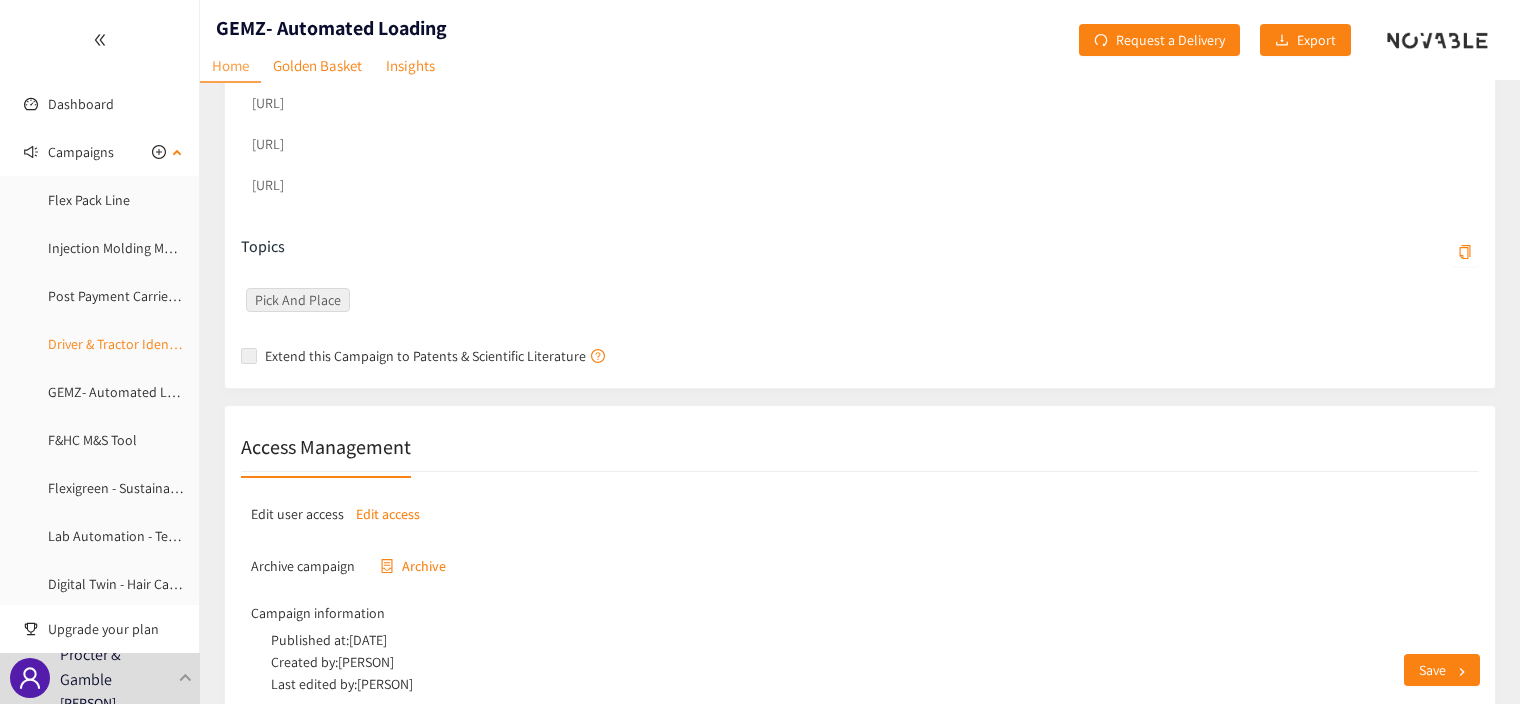 click on "Driver & Tractor Identification" at bounding box center (134, 344) 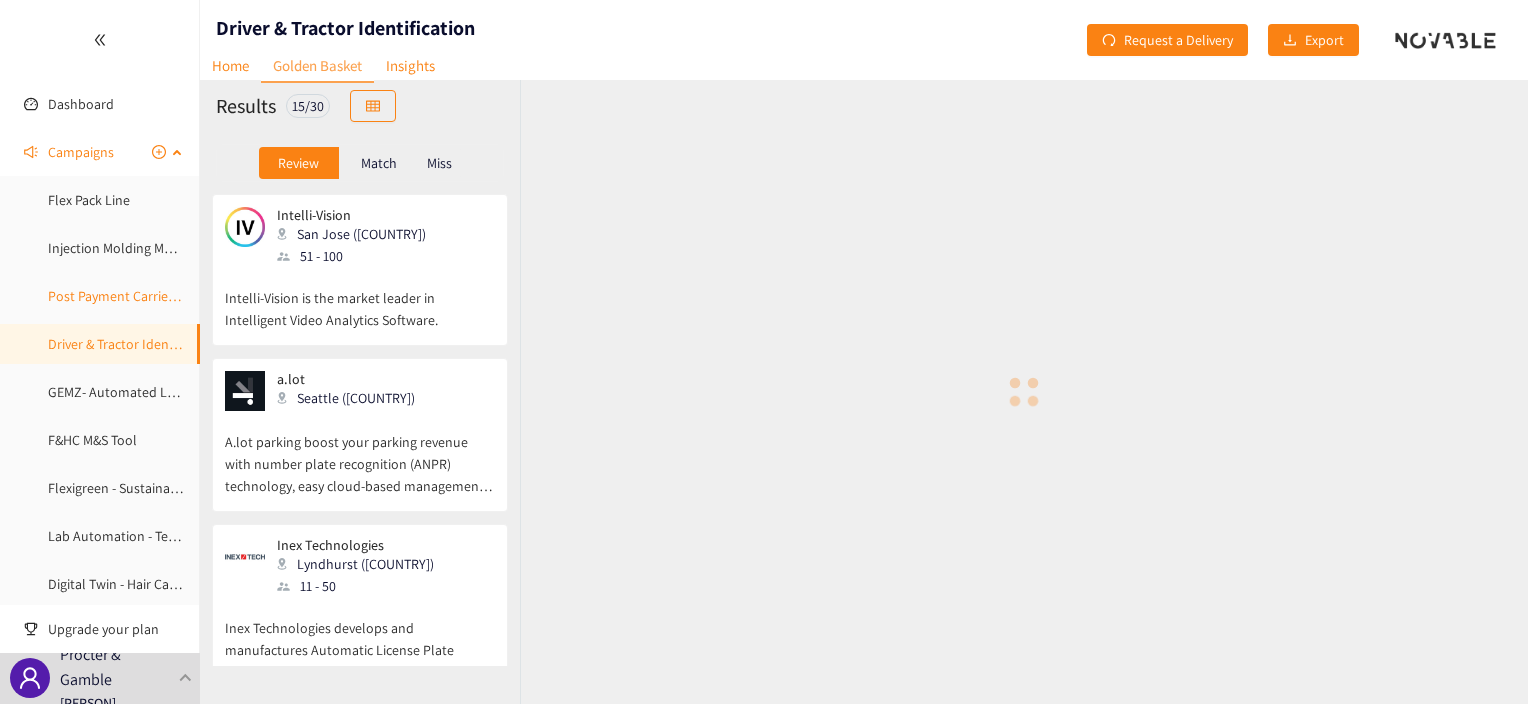 click on "Post Payment Carrier Auditing" at bounding box center [137, 296] 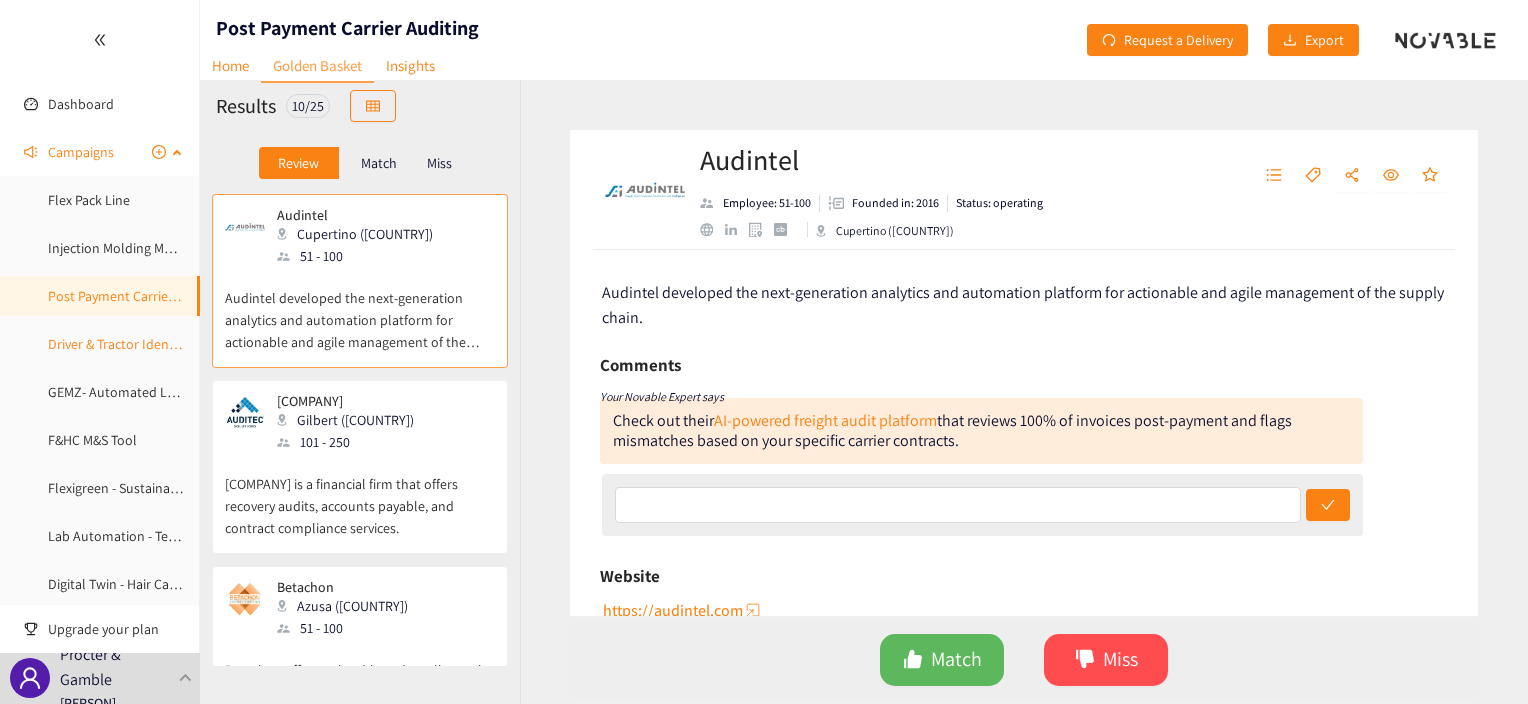 click on "Driver & Tractor Identification" at bounding box center (134, 344) 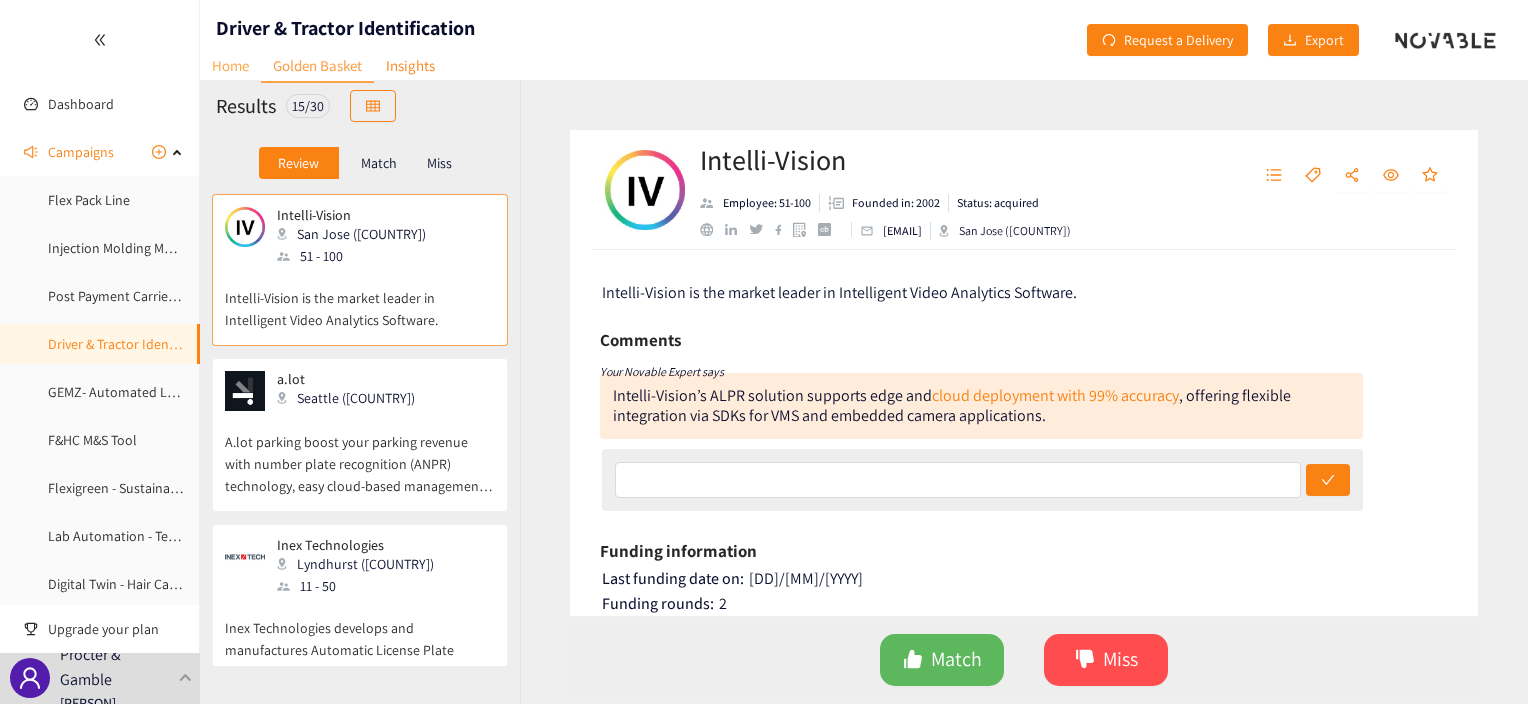 click on "Home" at bounding box center (230, 65) 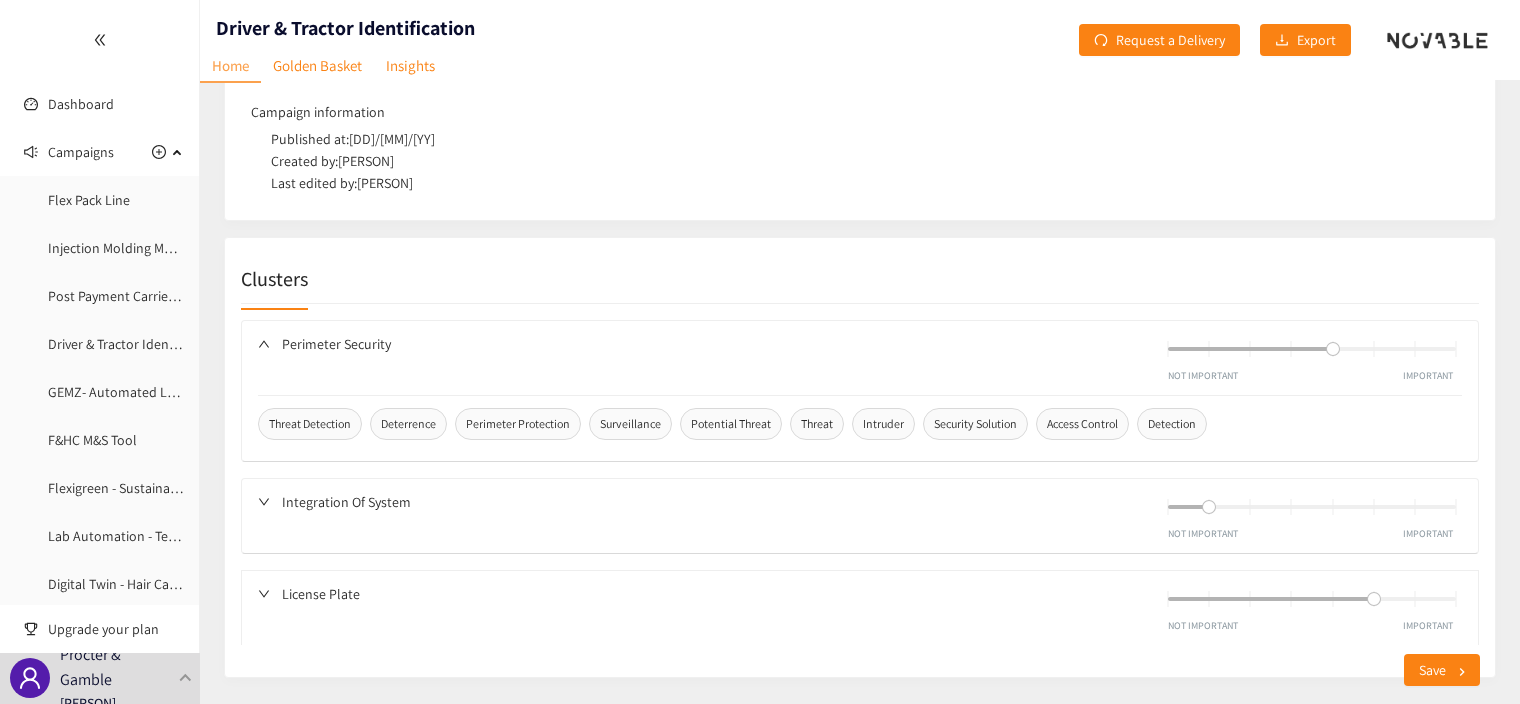scroll, scrollTop: 1119, scrollLeft: 0, axis: vertical 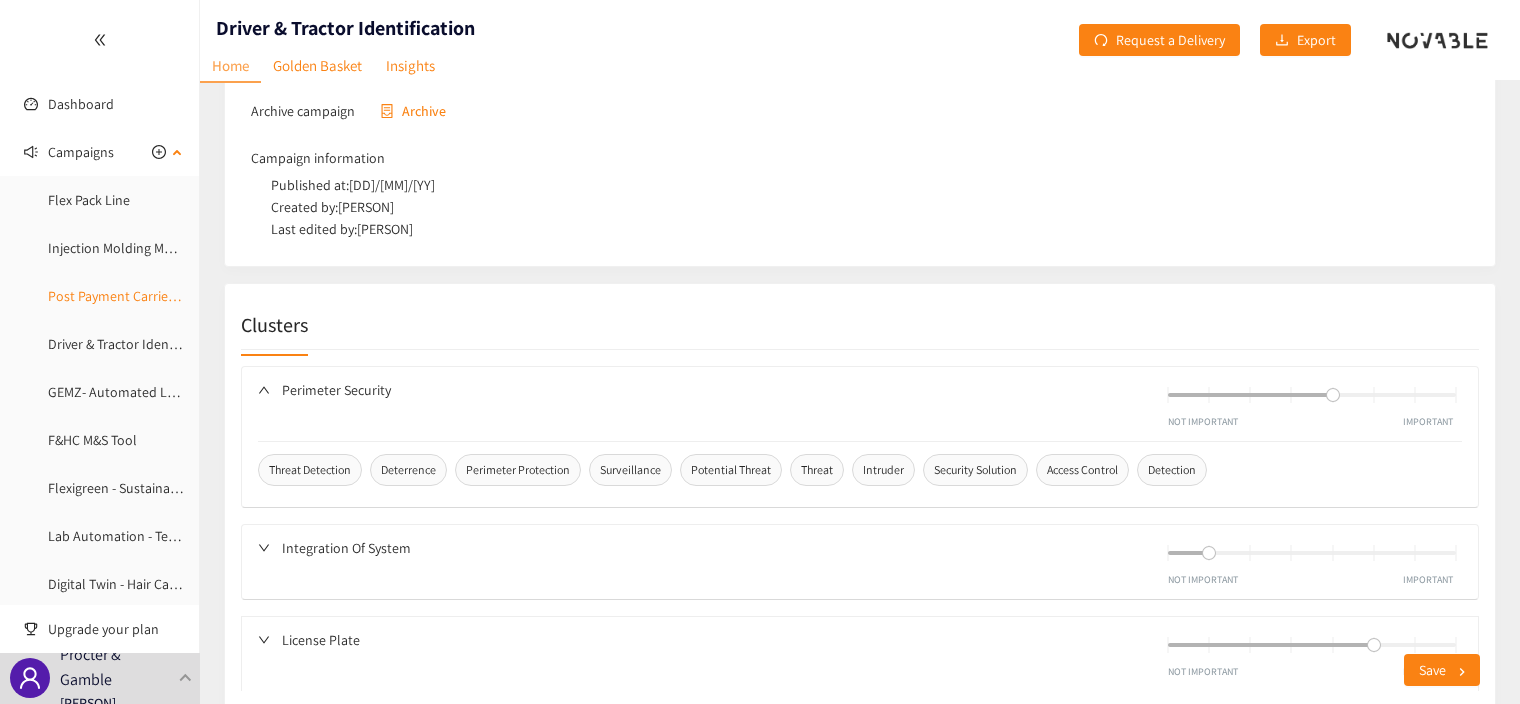 click on "Post Payment Carrier Auditing" at bounding box center [137, 296] 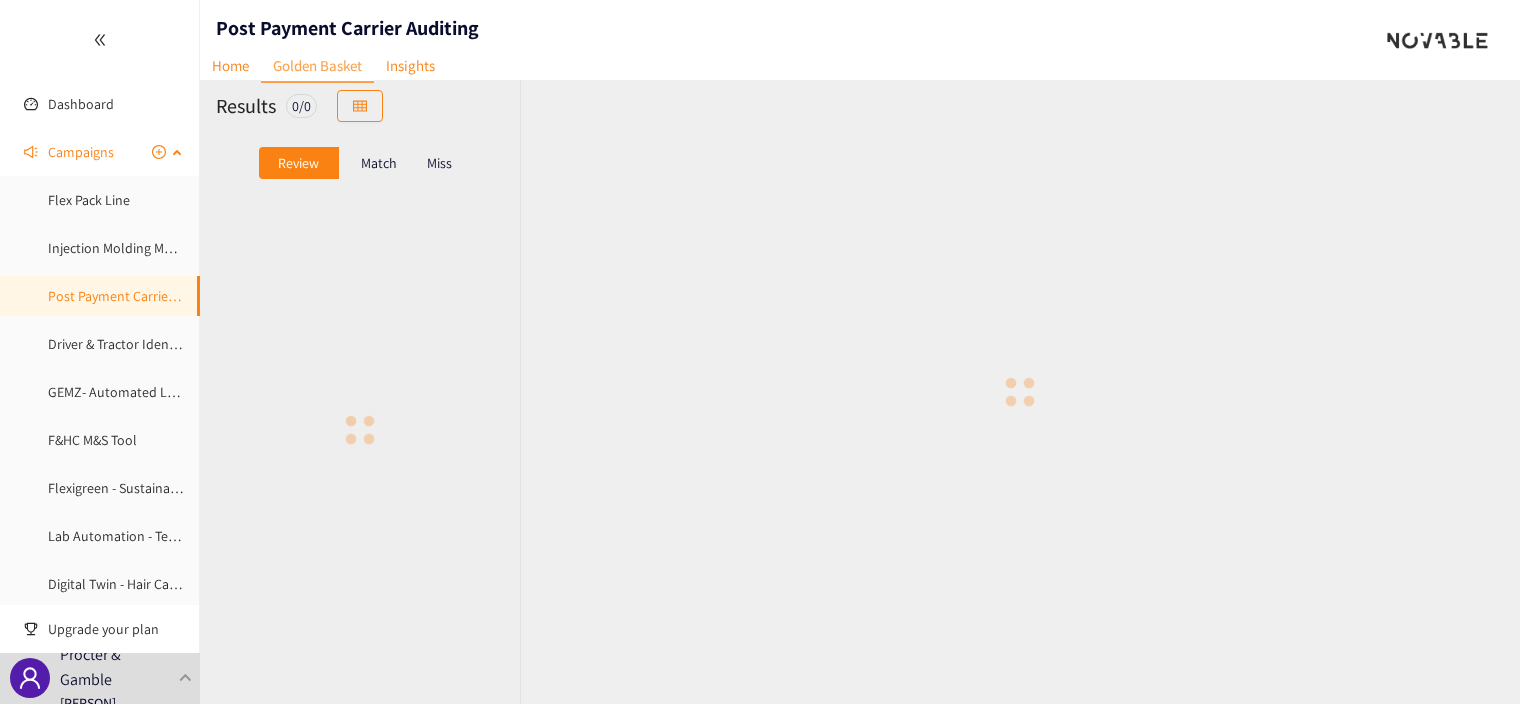 scroll, scrollTop: 0, scrollLeft: 0, axis: both 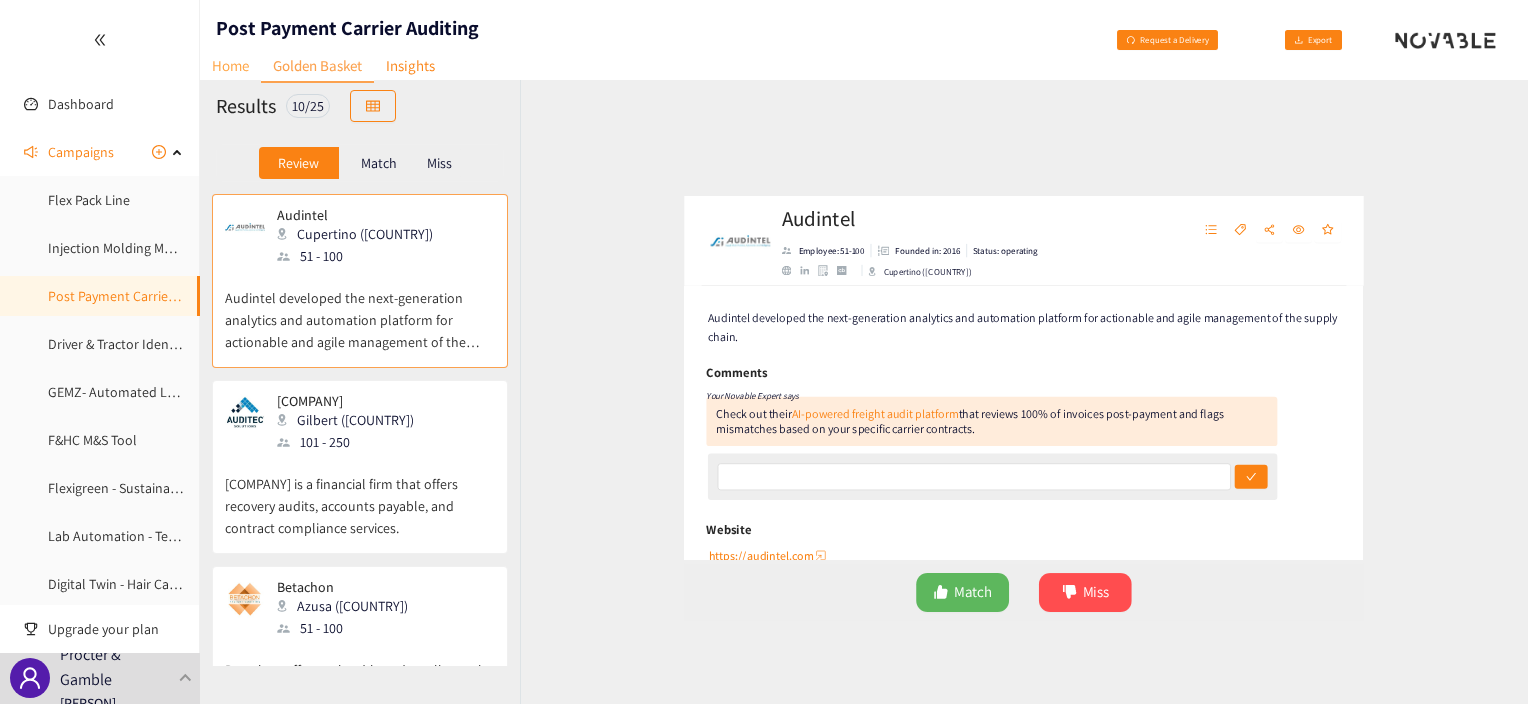 click on "Home" at bounding box center (230, 65) 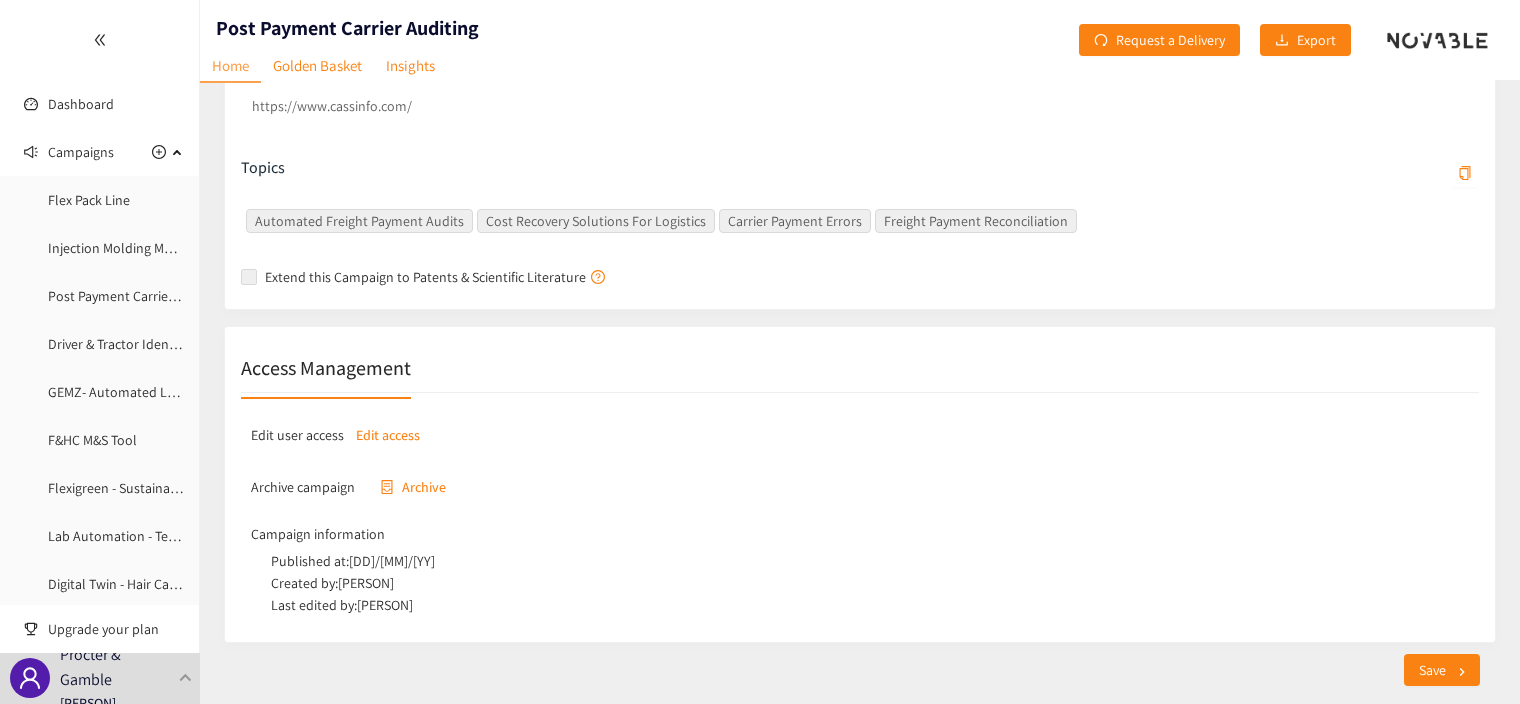 scroll, scrollTop: 673, scrollLeft: 0, axis: vertical 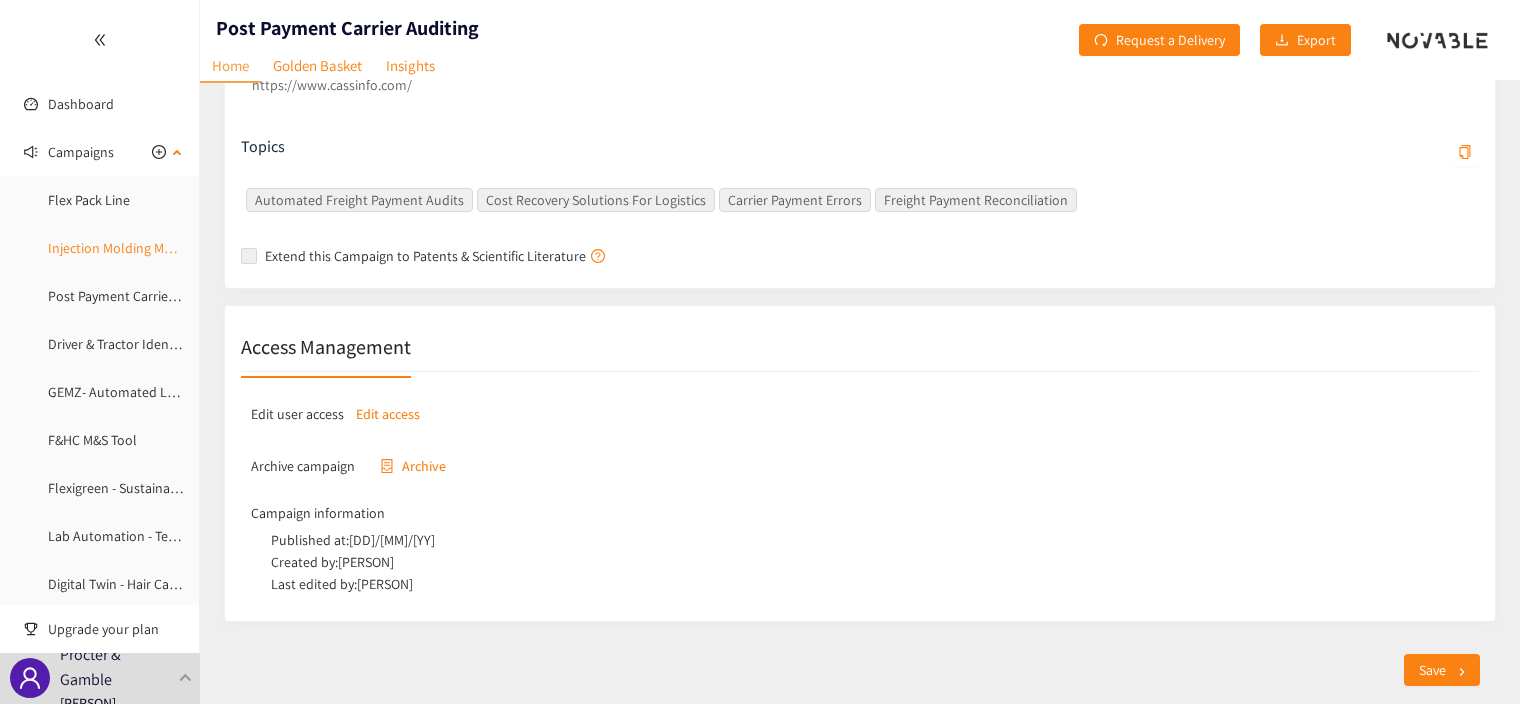 click on "Injection Molding Model" at bounding box center [119, 248] 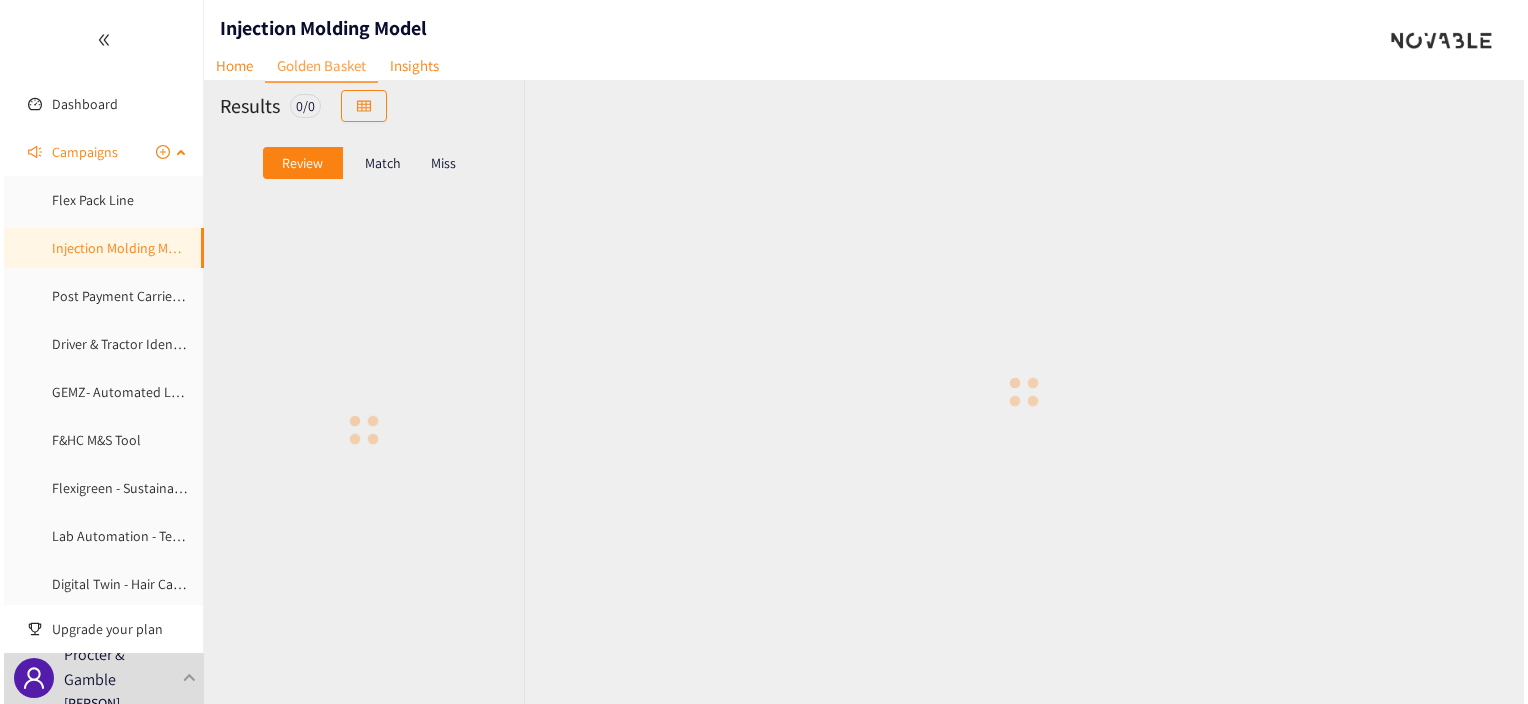 scroll, scrollTop: 0, scrollLeft: 0, axis: both 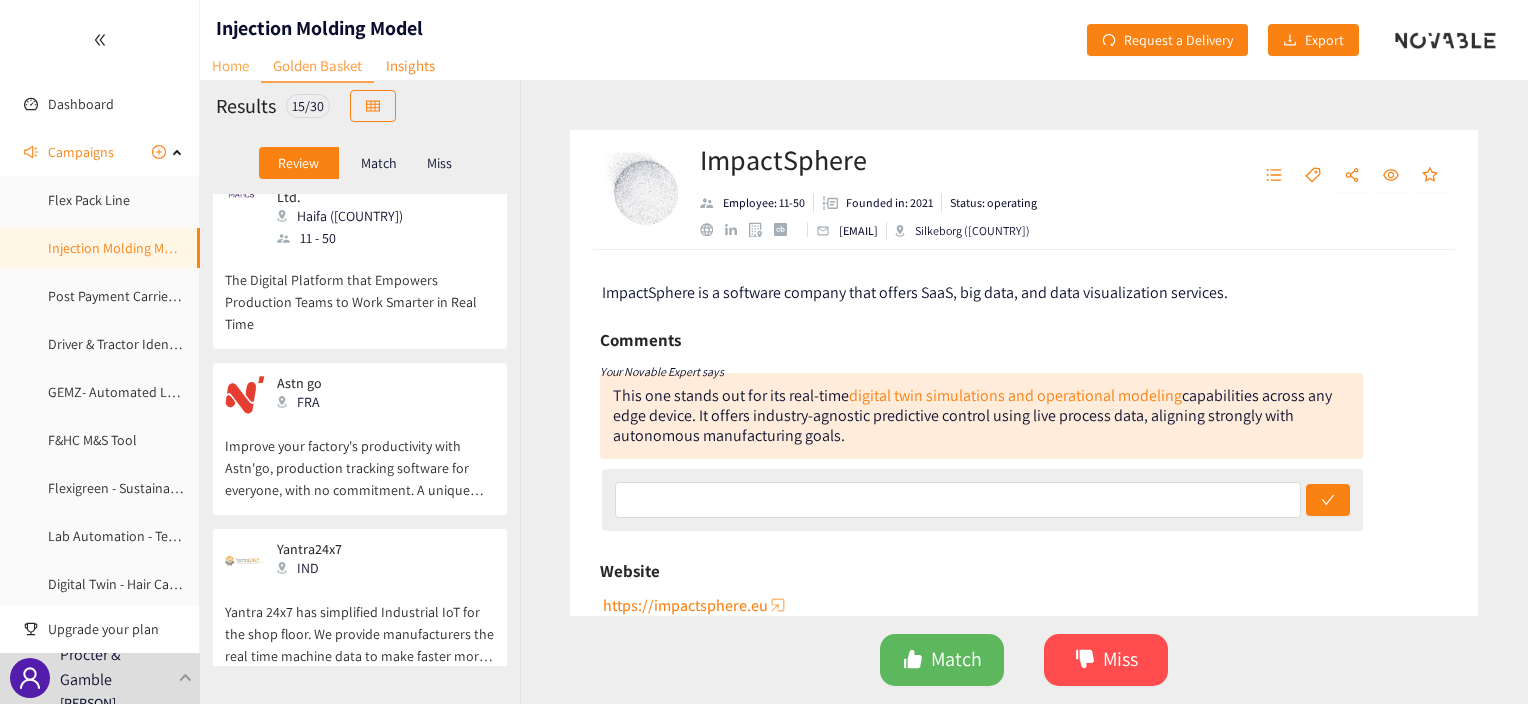 click on "Home" at bounding box center (230, 65) 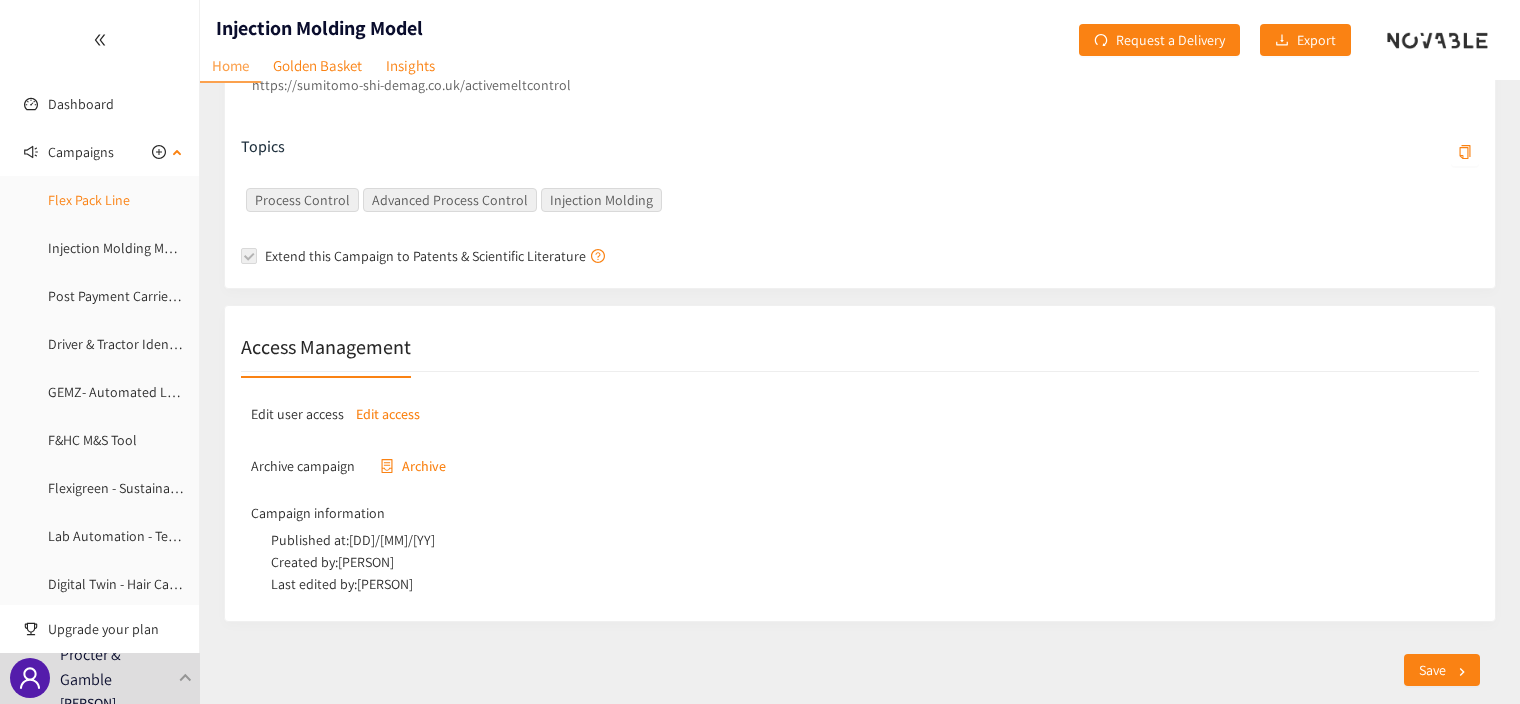 scroll, scrollTop: 432, scrollLeft: 0, axis: vertical 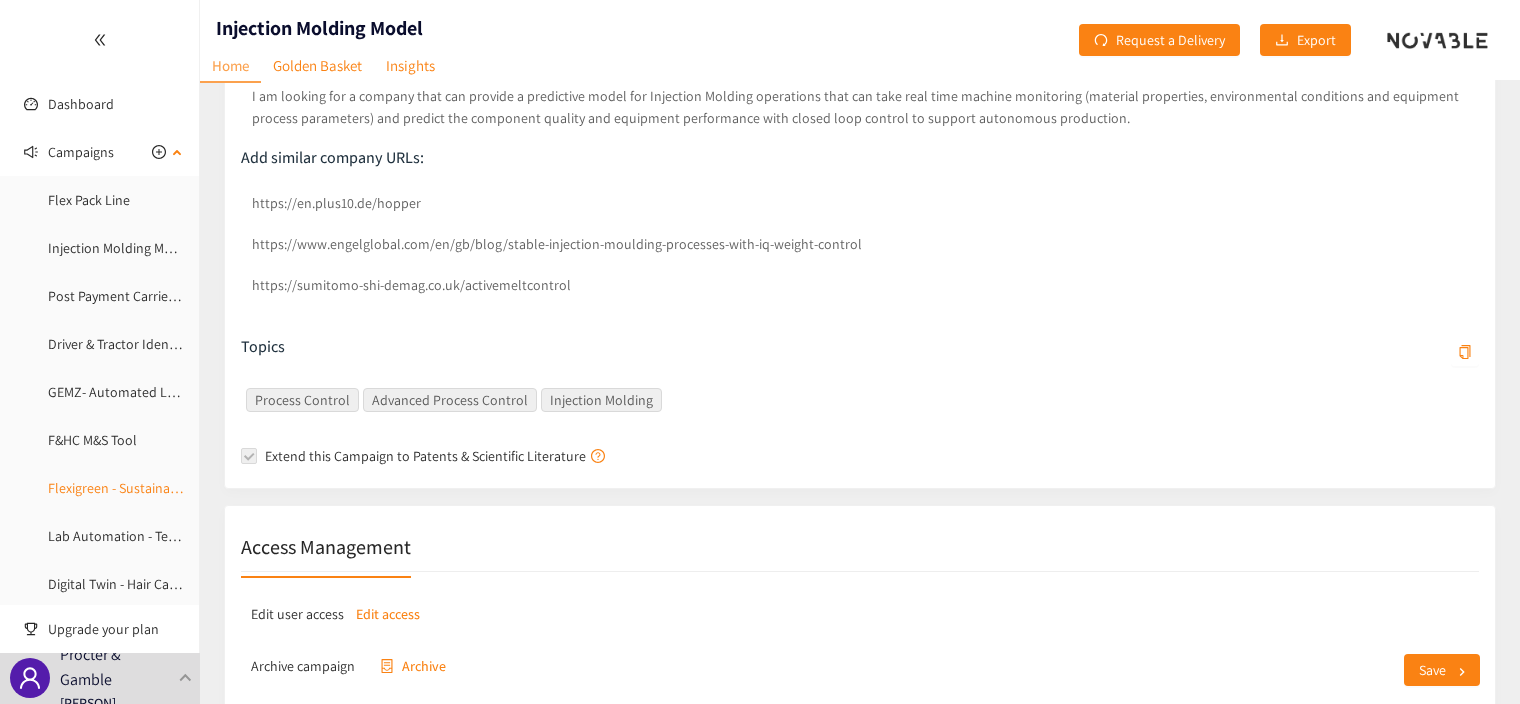 click on "Flexigreen - Sustainable Packaging" at bounding box center [149, 488] 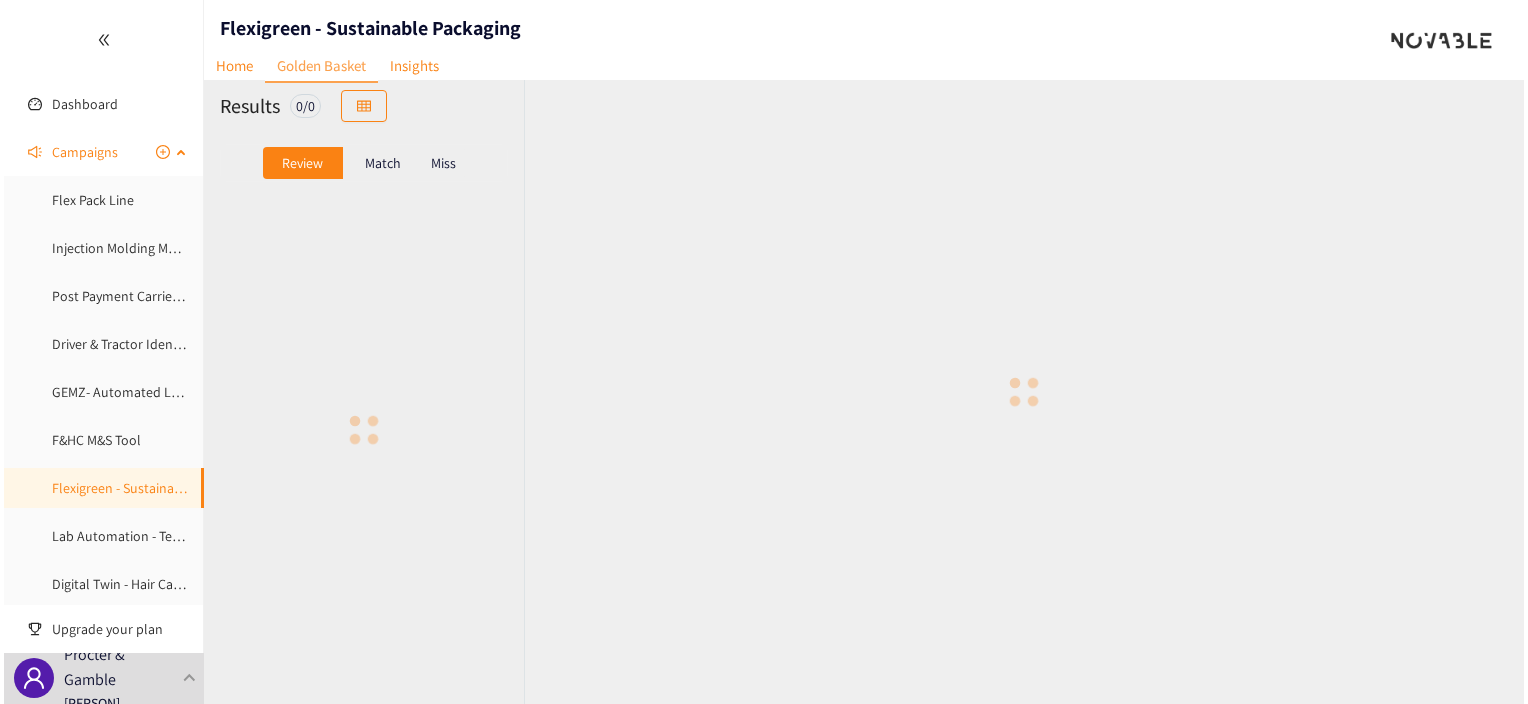 scroll, scrollTop: 0, scrollLeft: 0, axis: both 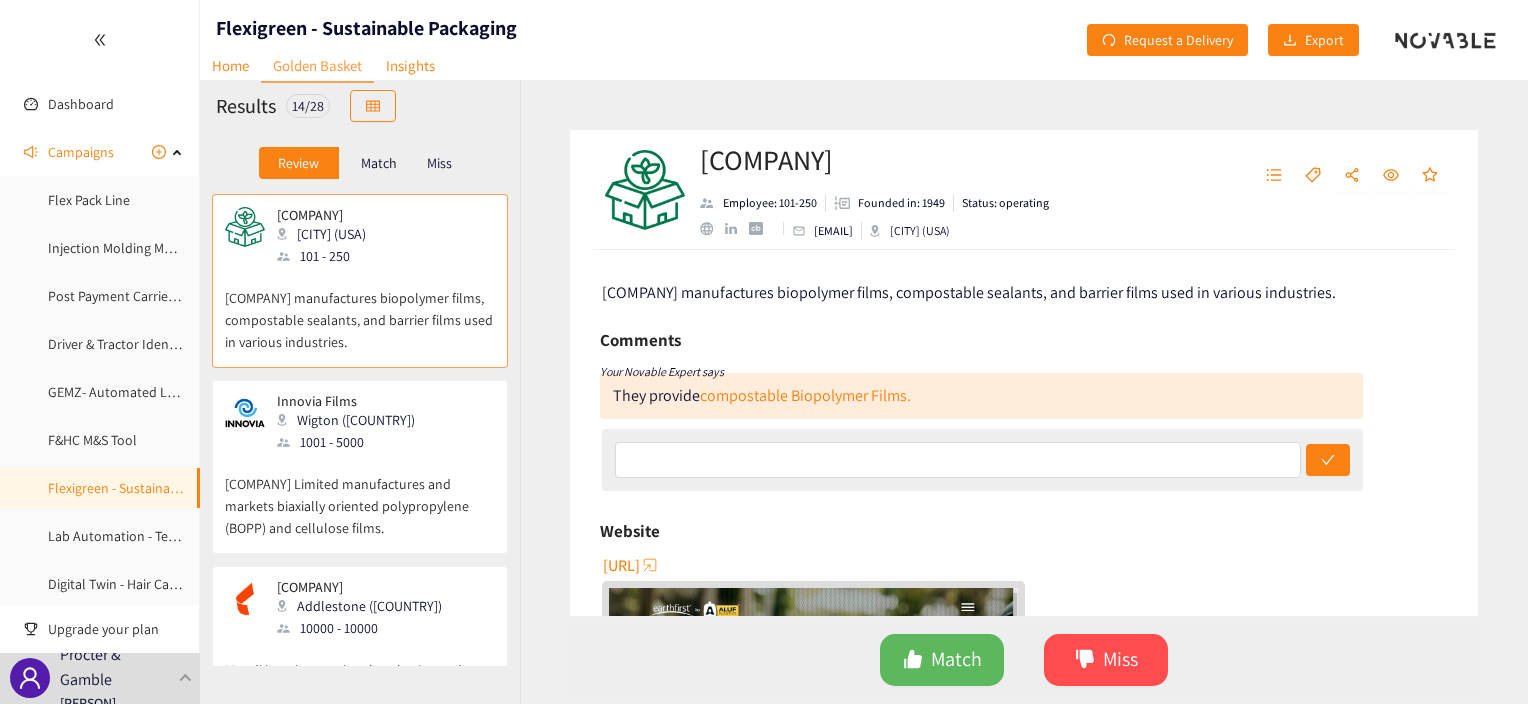 click on "Match" at bounding box center [379, 163] 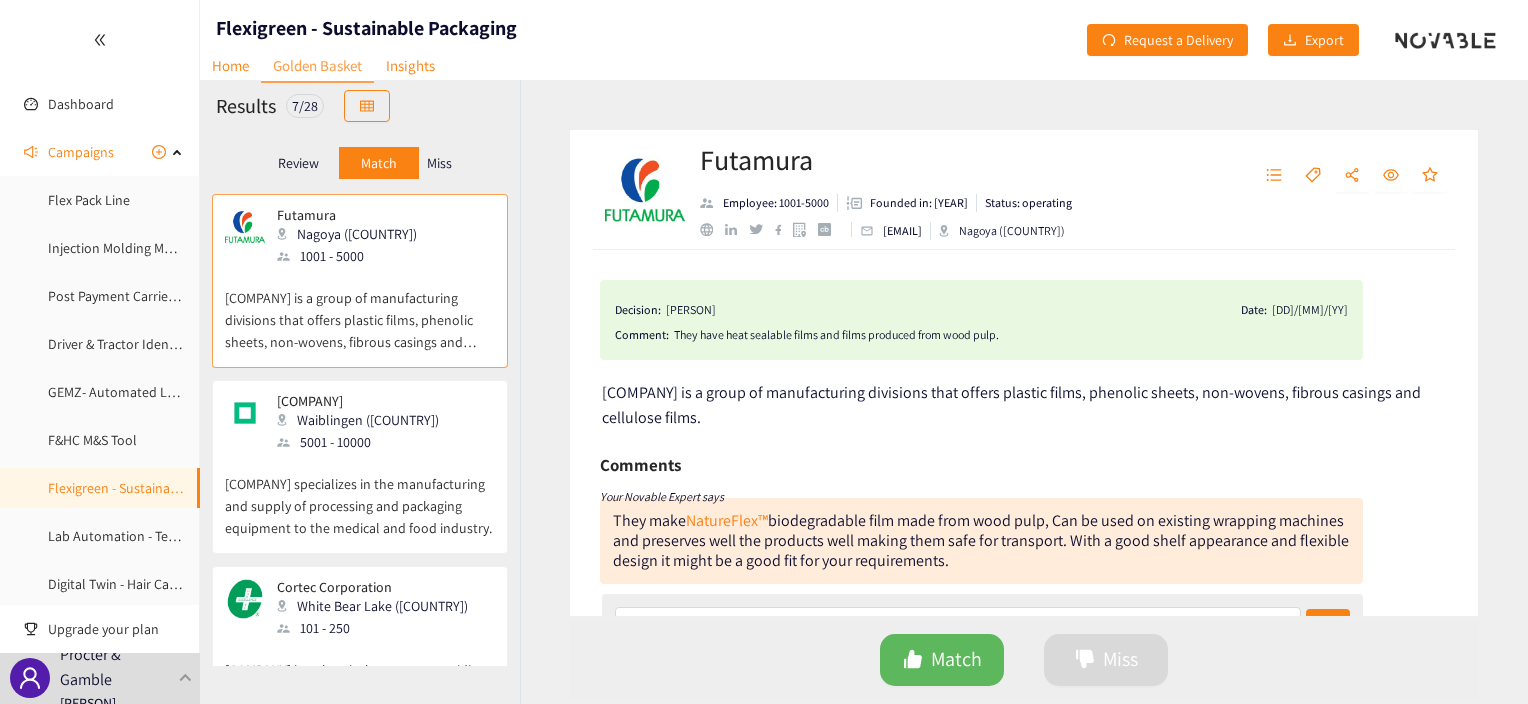 click on "Review" at bounding box center (298, 163) 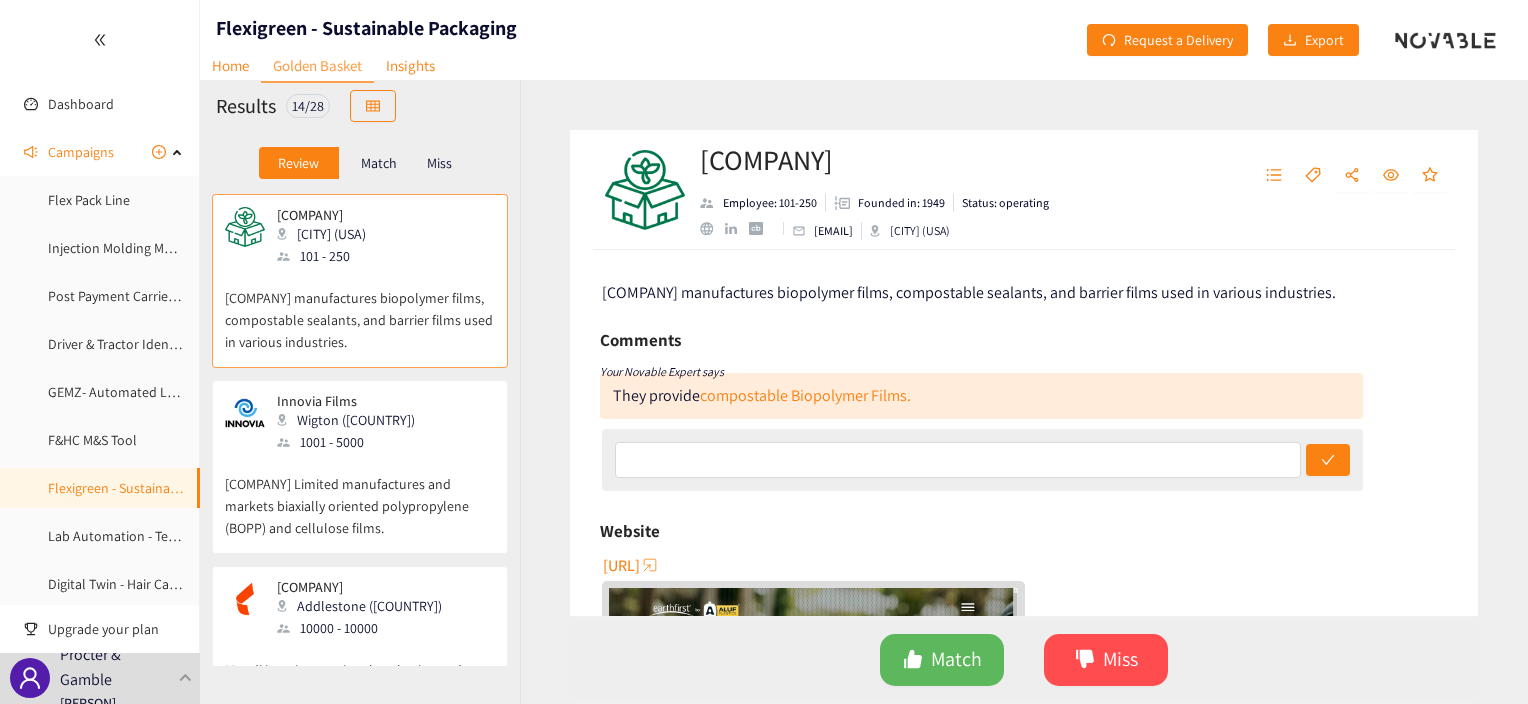 click on "Match" at bounding box center (379, 163) 